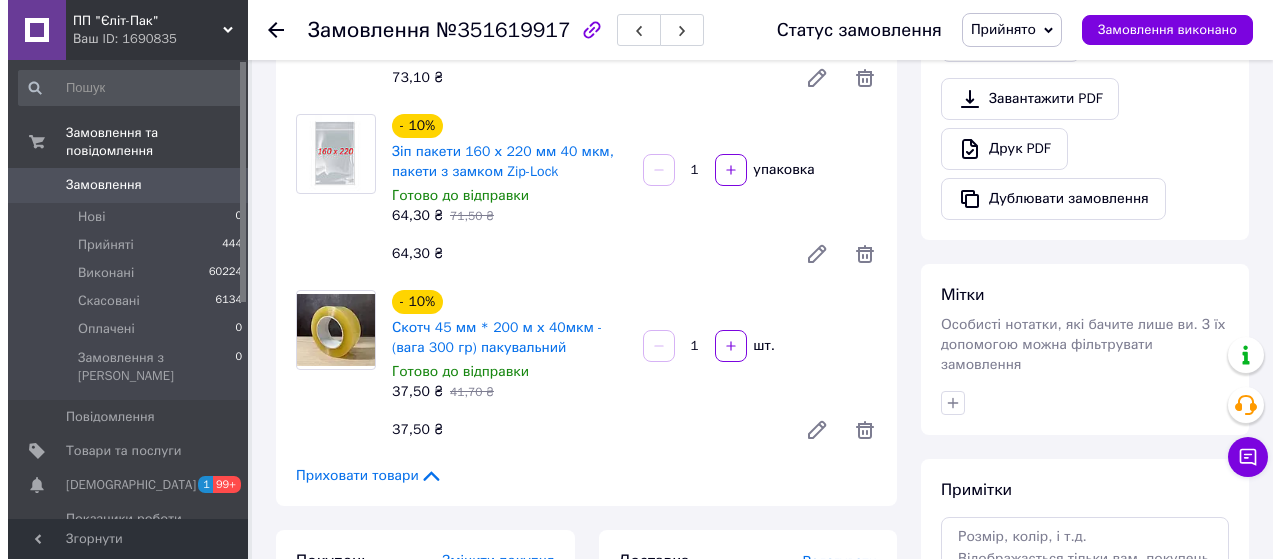 scroll, scrollTop: 800, scrollLeft: 0, axis: vertical 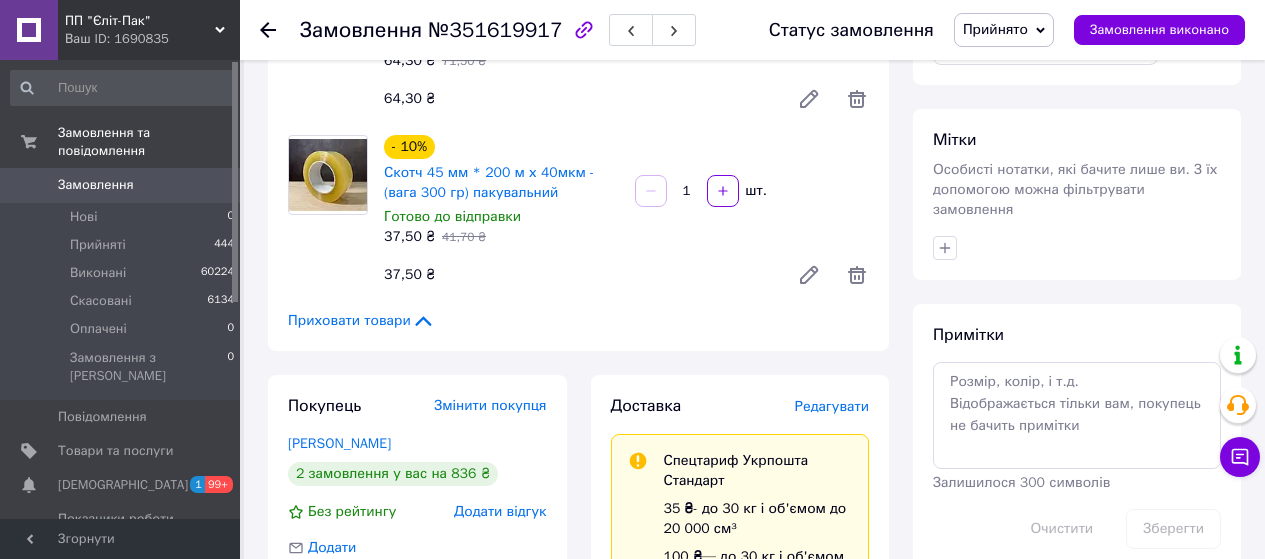 click on "Редагувати" at bounding box center (832, 406) 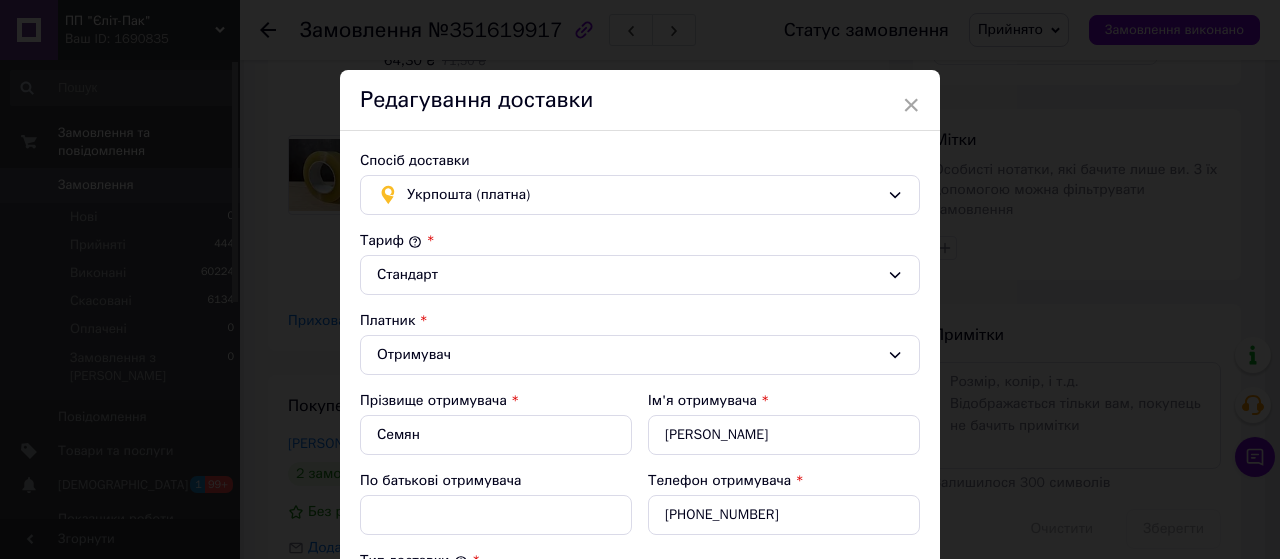click on "Ім'я отримувача   *" at bounding box center [784, 401] 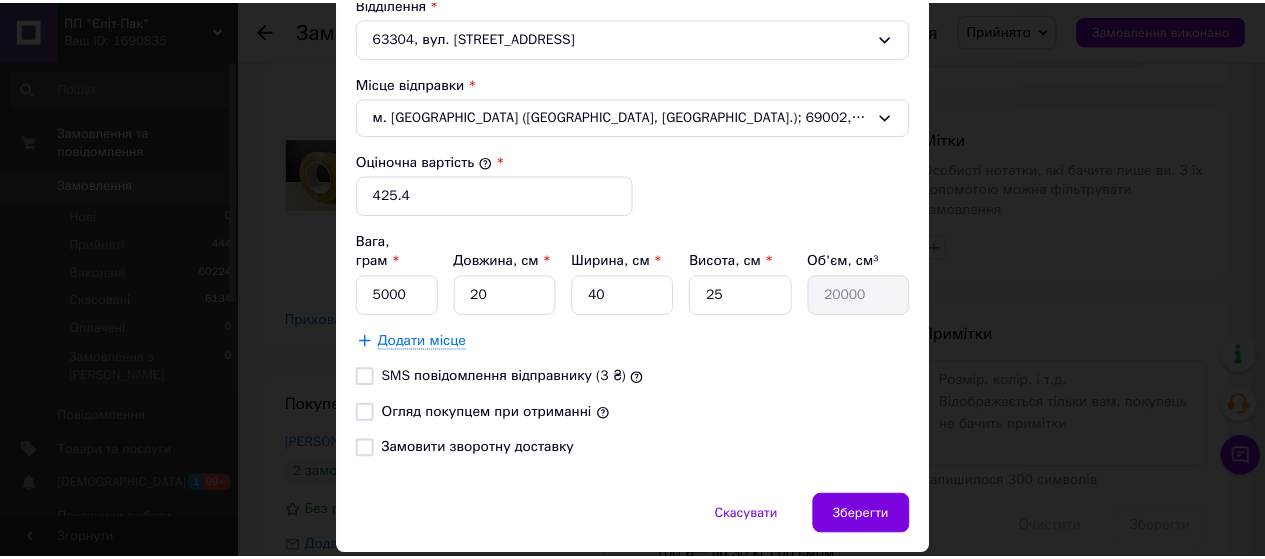 scroll, scrollTop: 764, scrollLeft: 0, axis: vertical 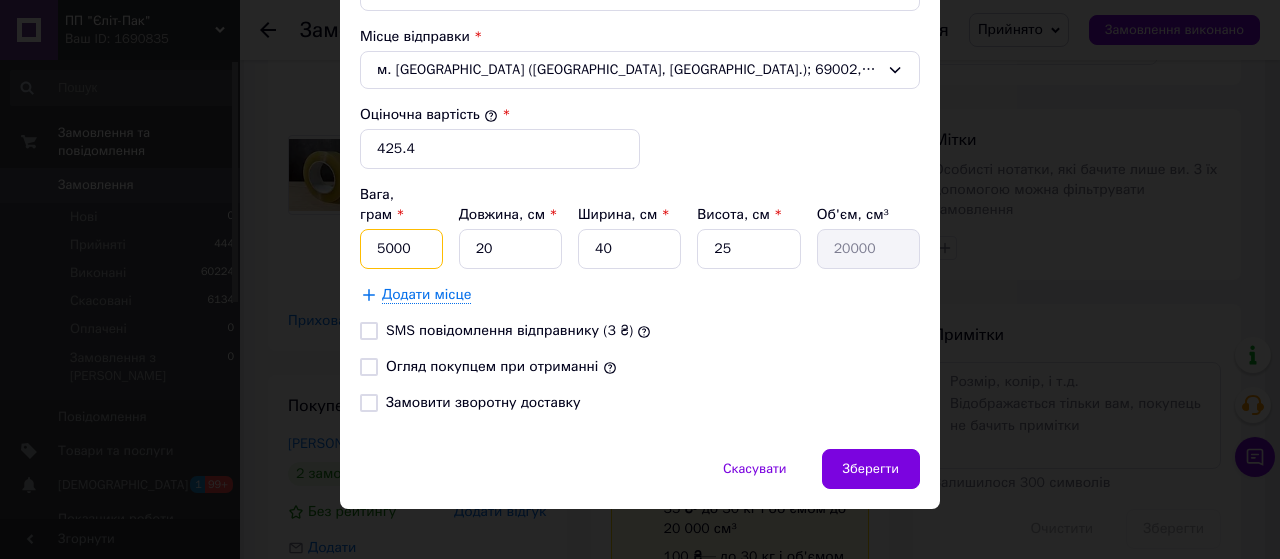drag, startPoint x: 382, startPoint y: 225, endPoint x: 363, endPoint y: 226, distance: 19.026299 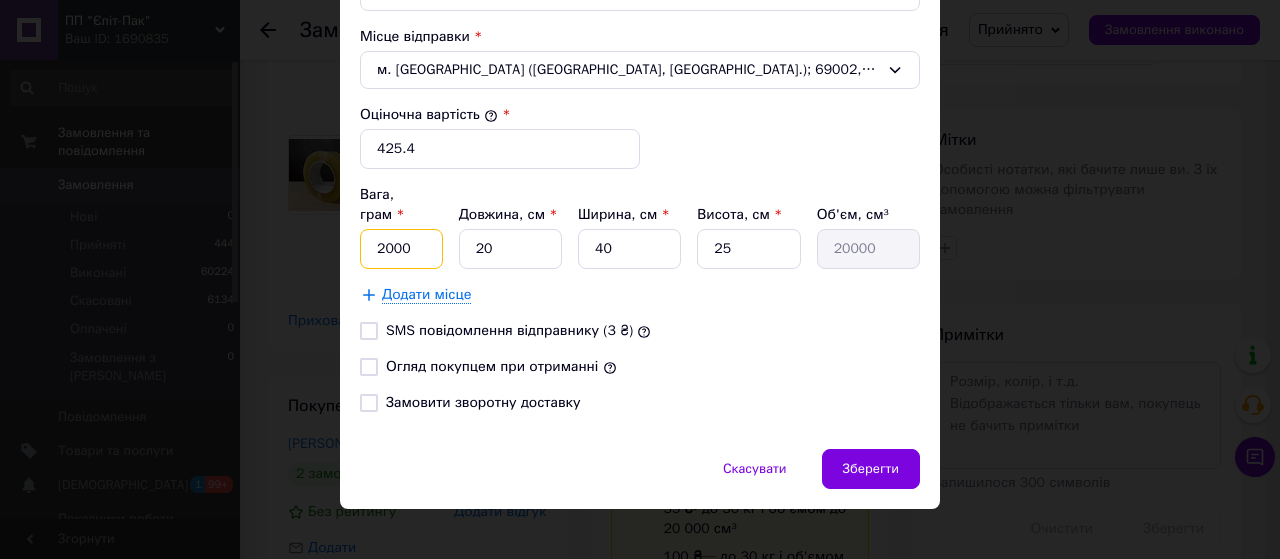 type on "2000" 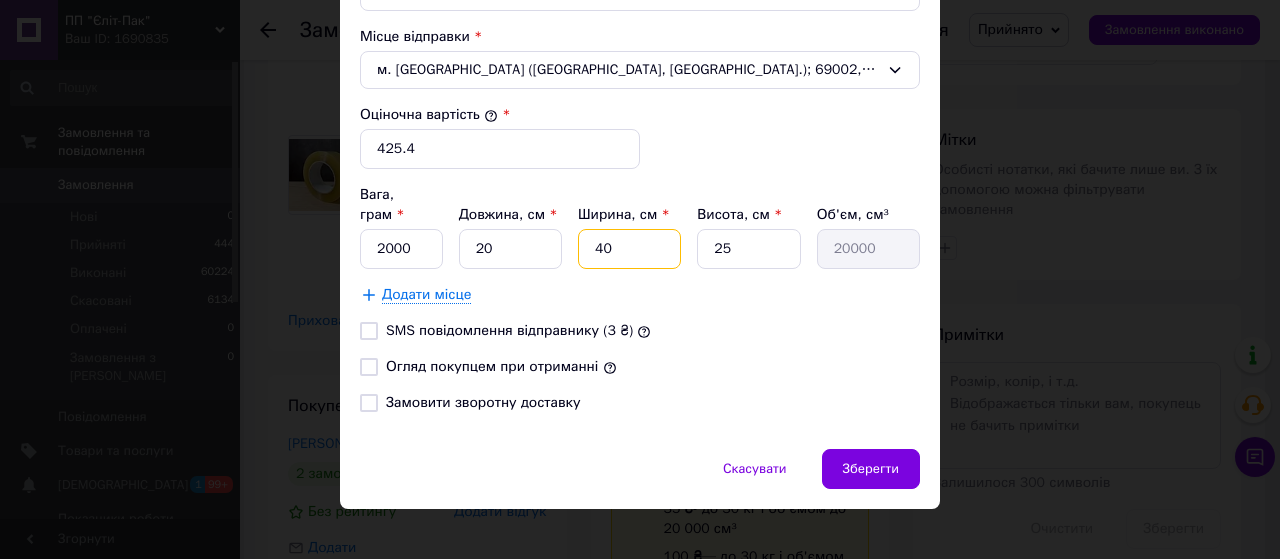 drag, startPoint x: 614, startPoint y: 221, endPoint x: 577, endPoint y: 223, distance: 37.054016 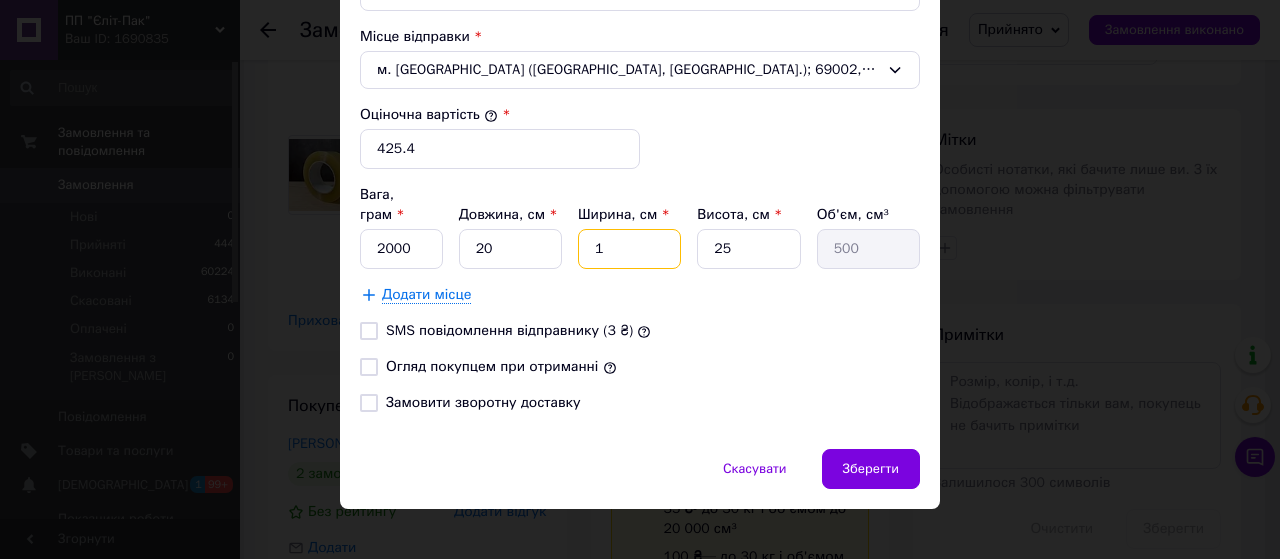 type on "15" 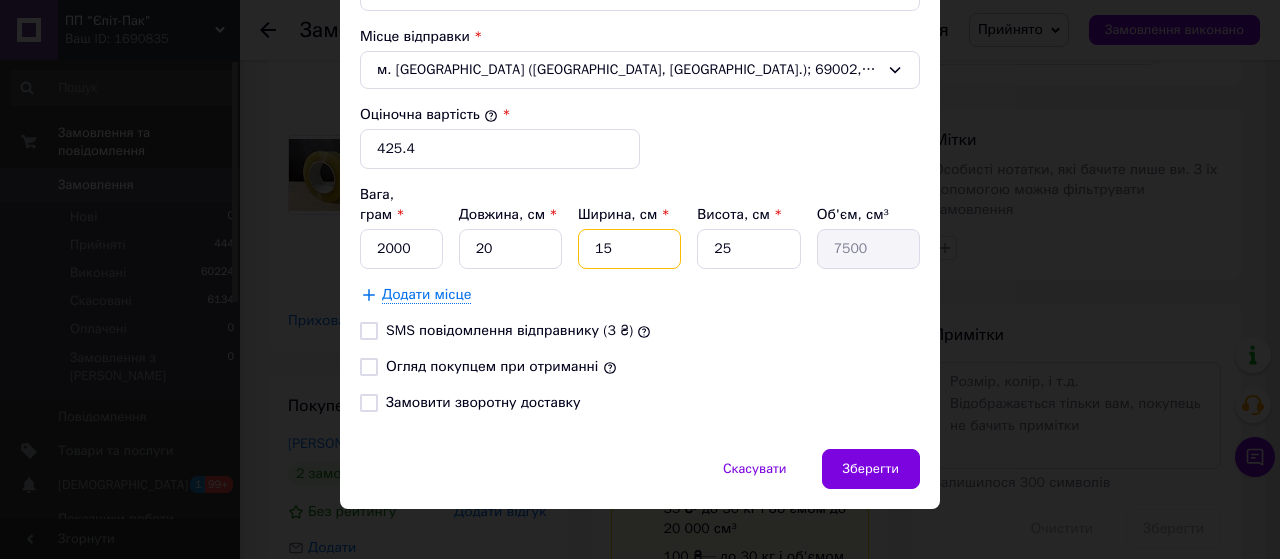 type on "15" 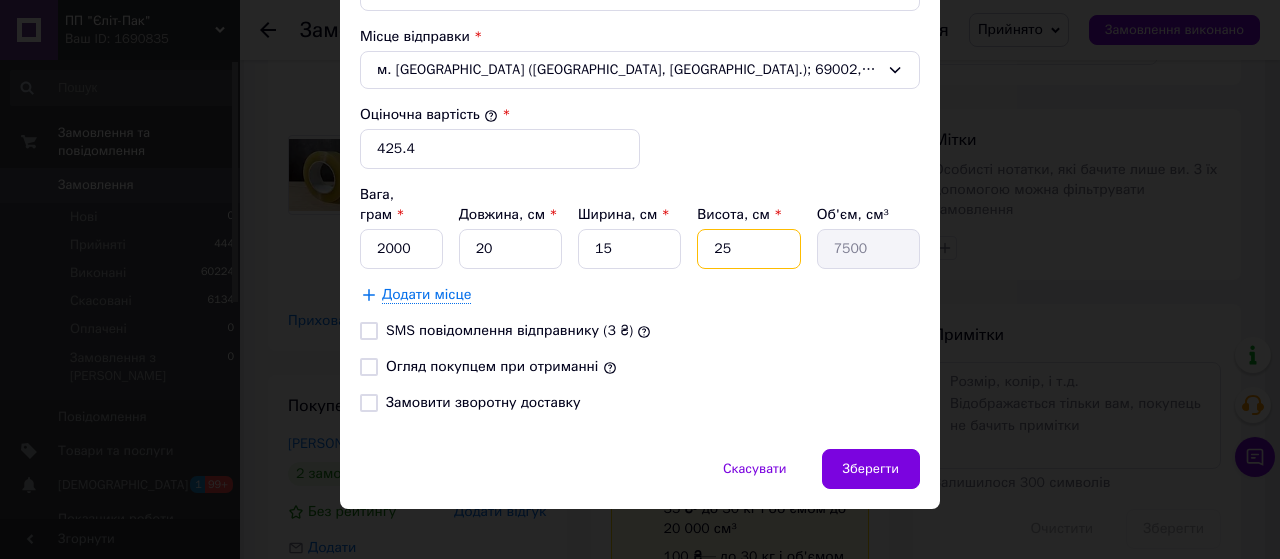 click on "Вага, грам   * 2000 Довжина, см   * 20 Ширина, см   * 15 Висота, см   * 25 Об'єм, см³ 7500" at bounding box center [640, 227] 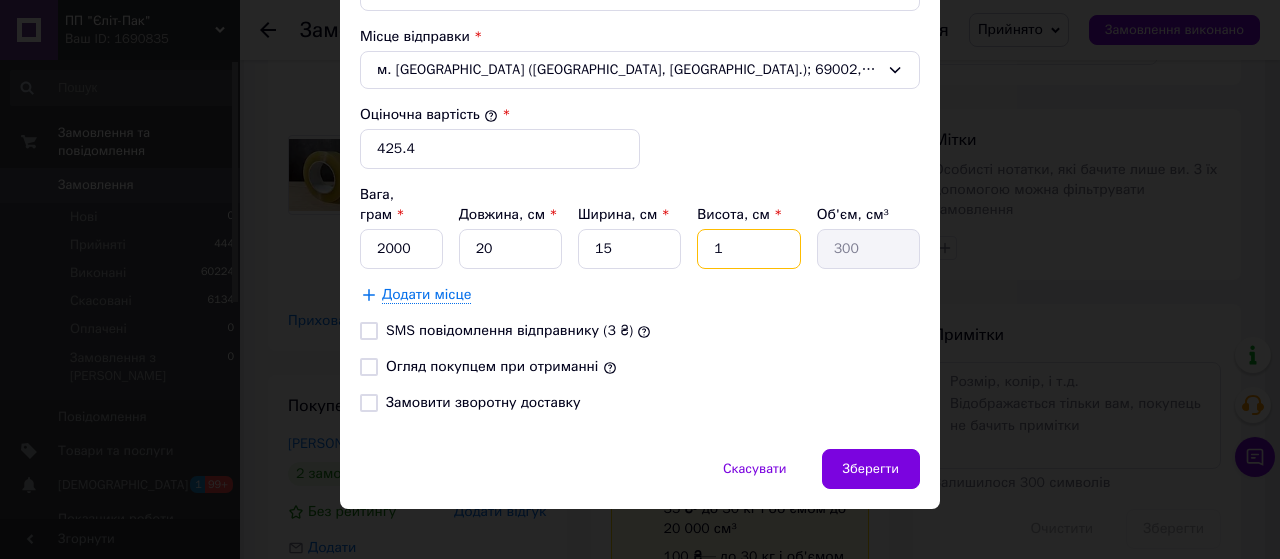 type on "10" 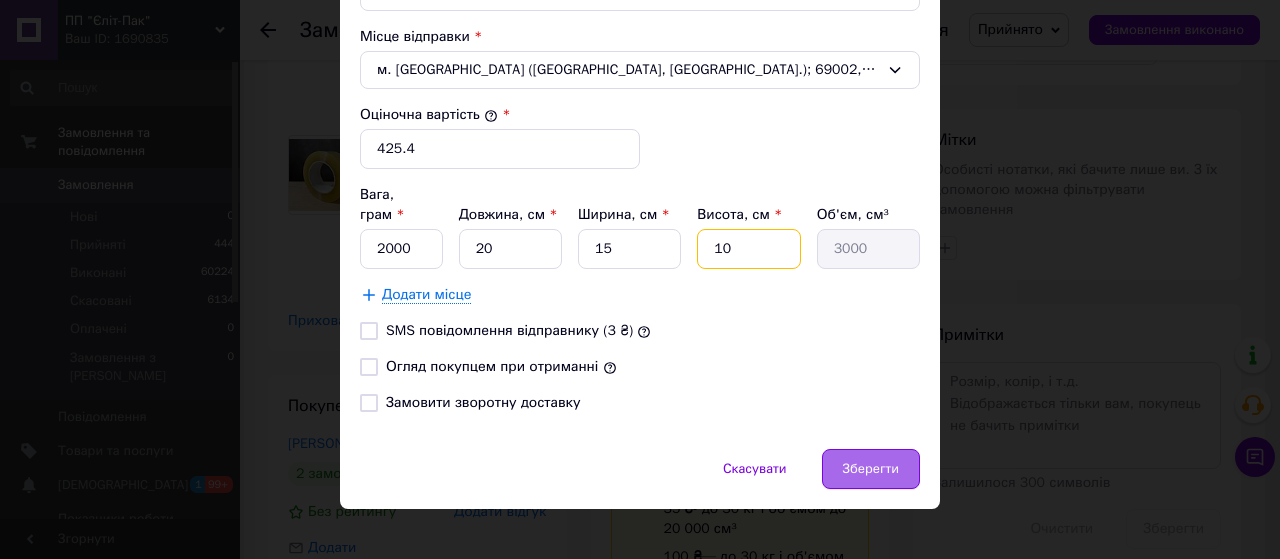 type on "10" 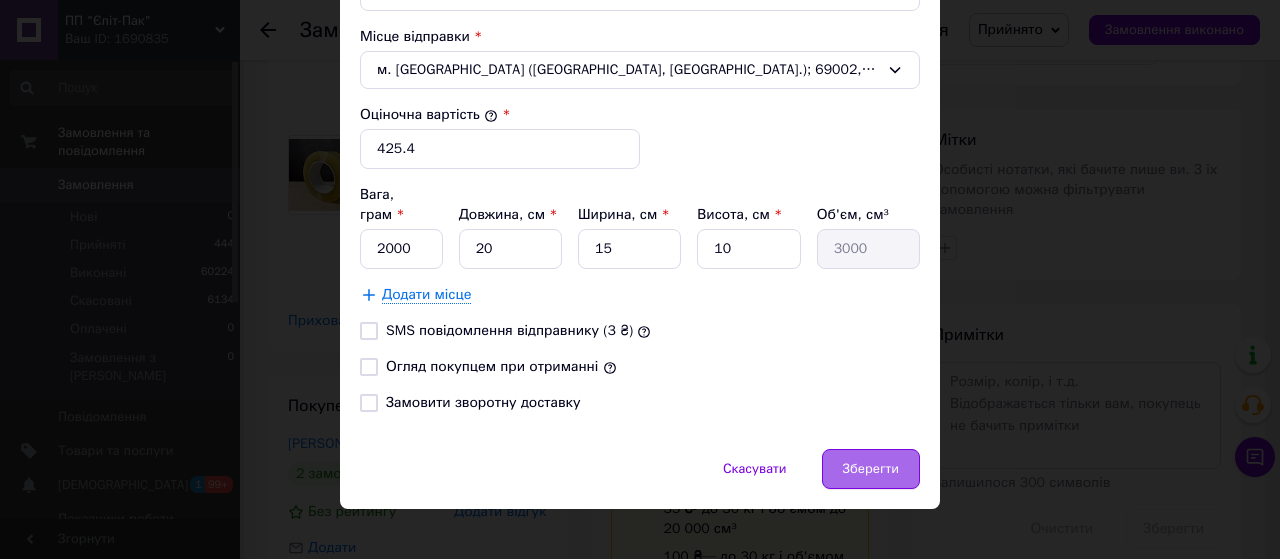 click on "Зберегти" at bounding box center (871, 469) 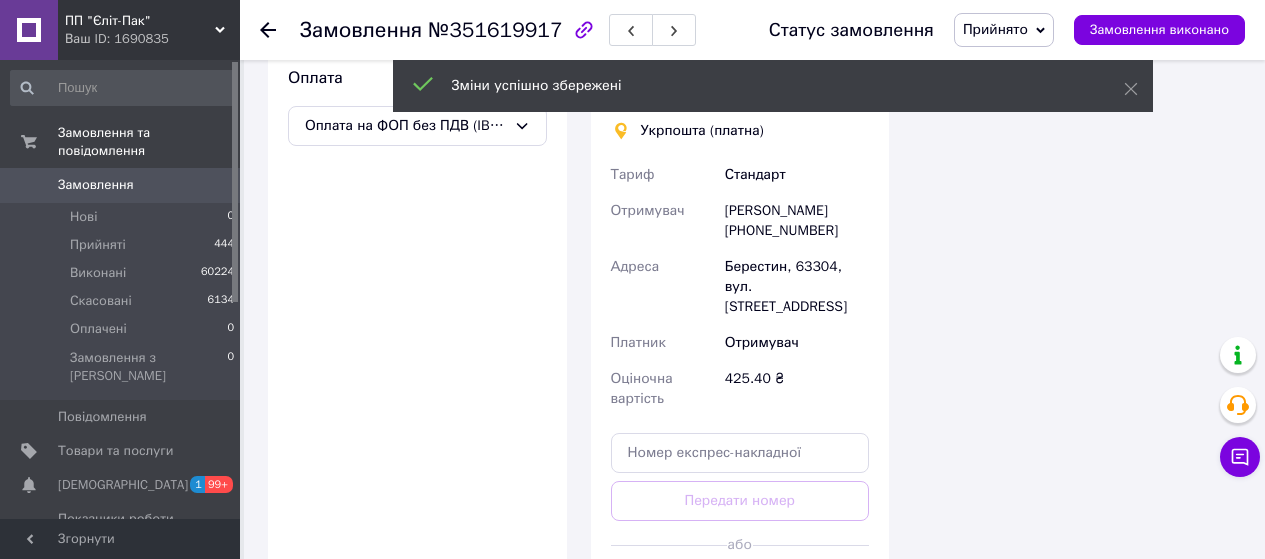 scroll, scrollTop: 1500, scrollLeft: 0, axis: vertical 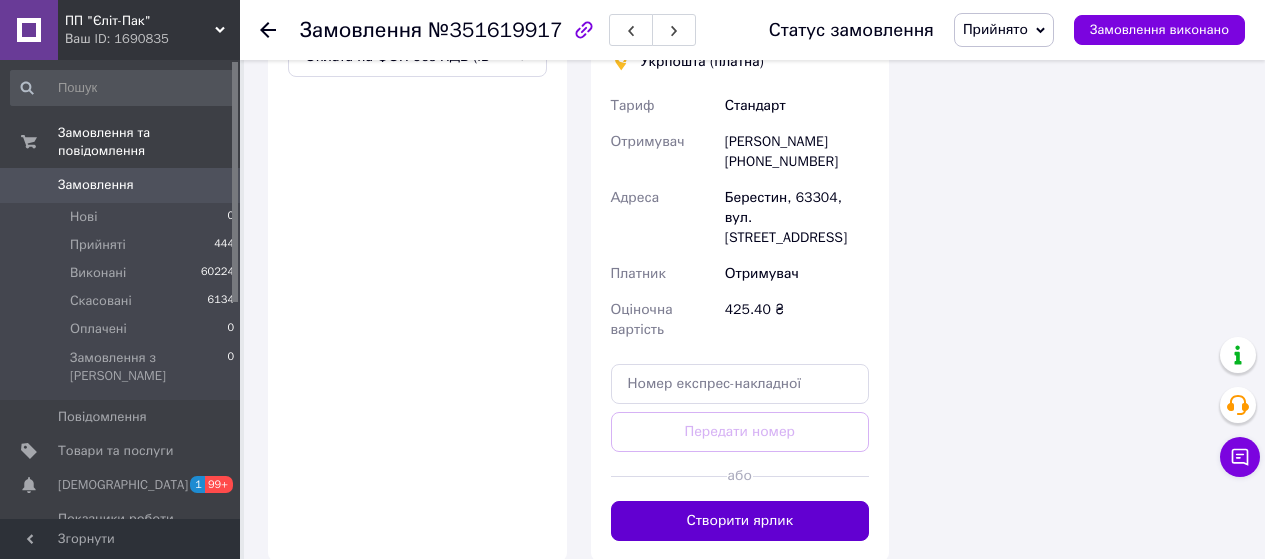 click on "Створити ярлик" at bounding box center (740, 521) 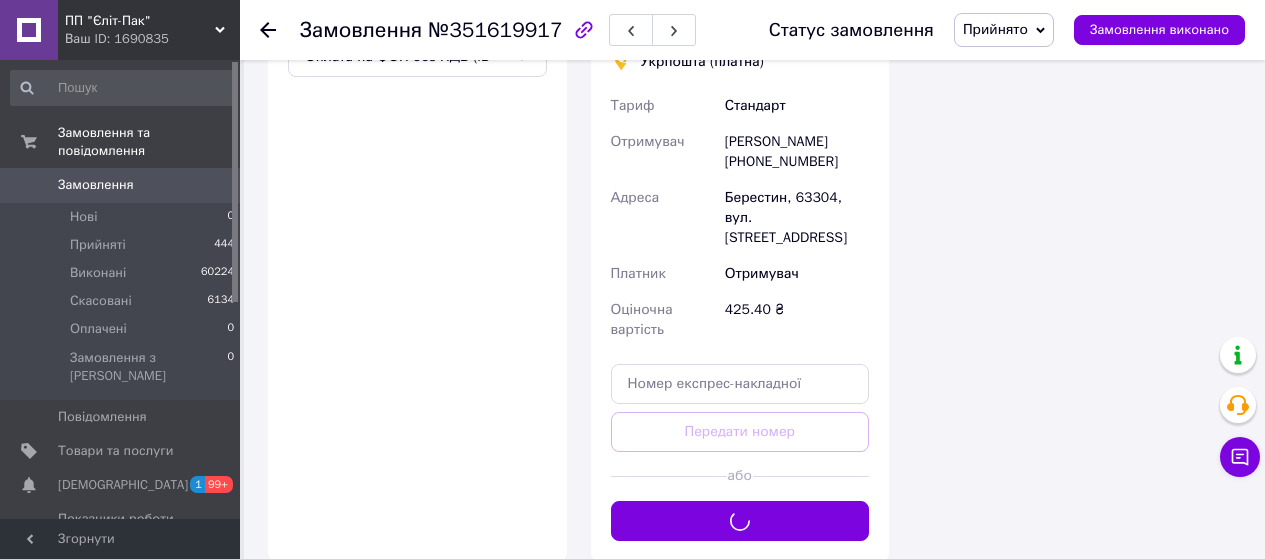 scroll, scrollTop: 1400, scrollLeft: 0, axis: vertical 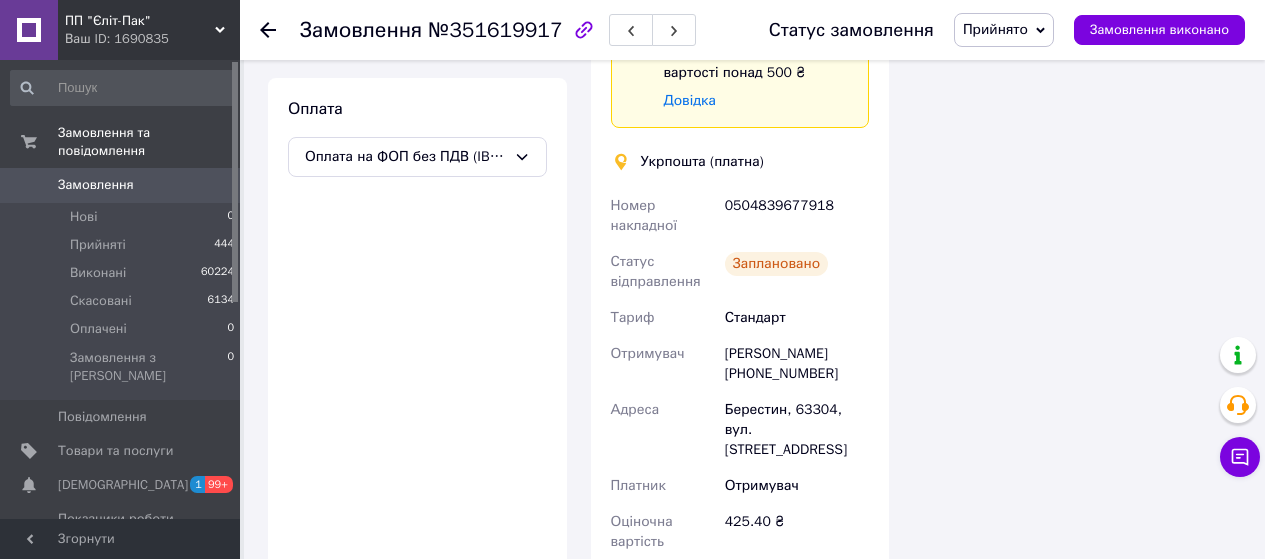 click on "0504839677918" at bounding box center (797, 216) 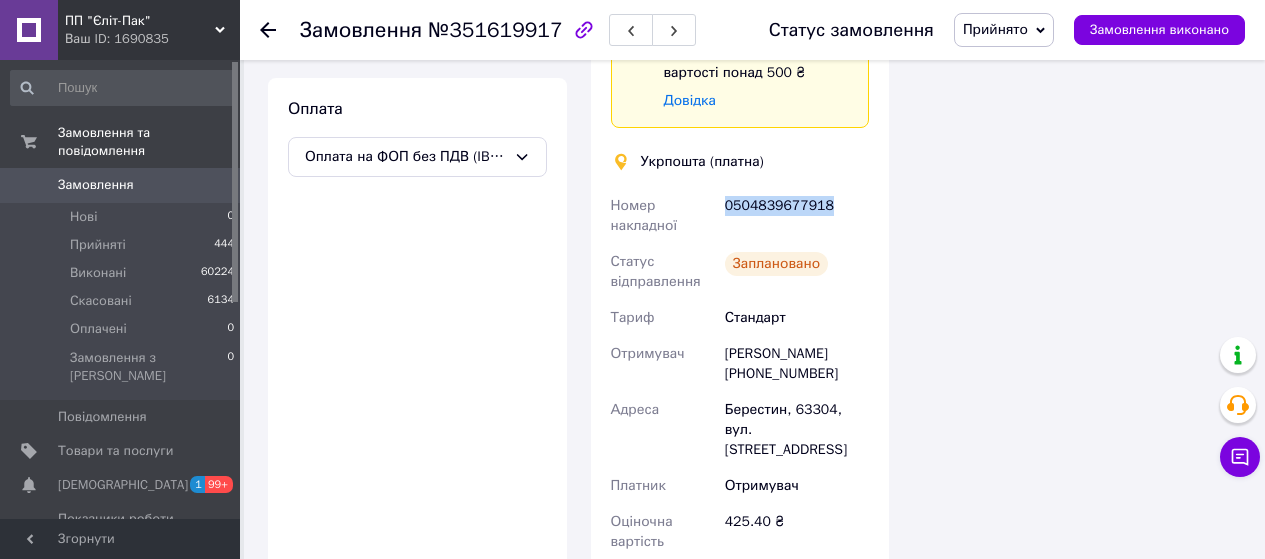 click on "0504839677918" at bounding box center (797, 216) 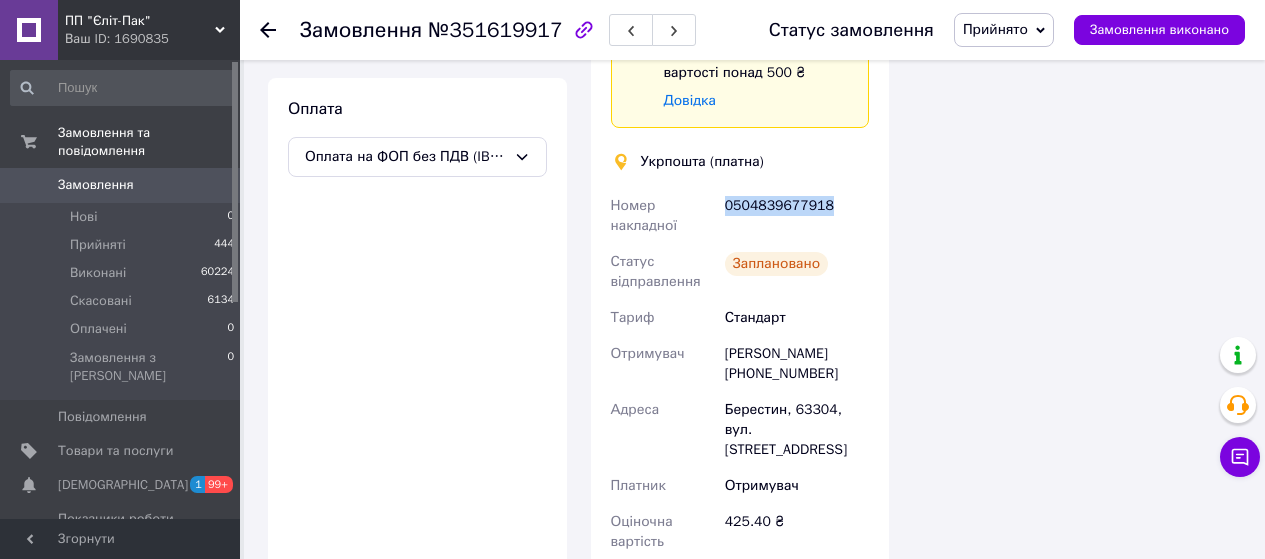 copy on "0504839677918" 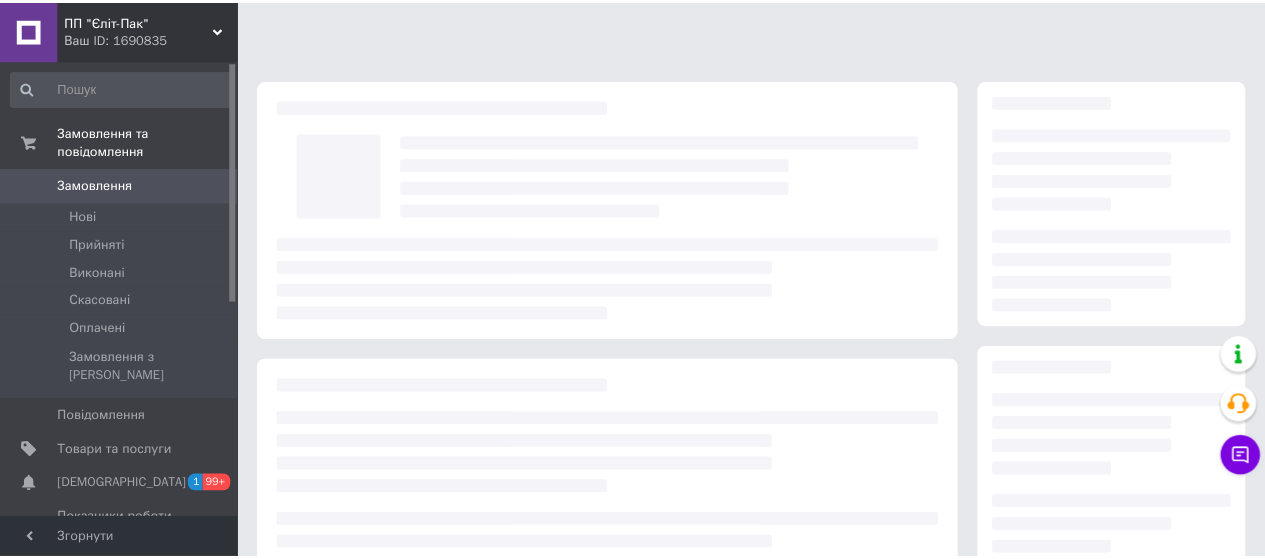 scroll, scrollTop: 0, scrollLeft: 0, axis: both 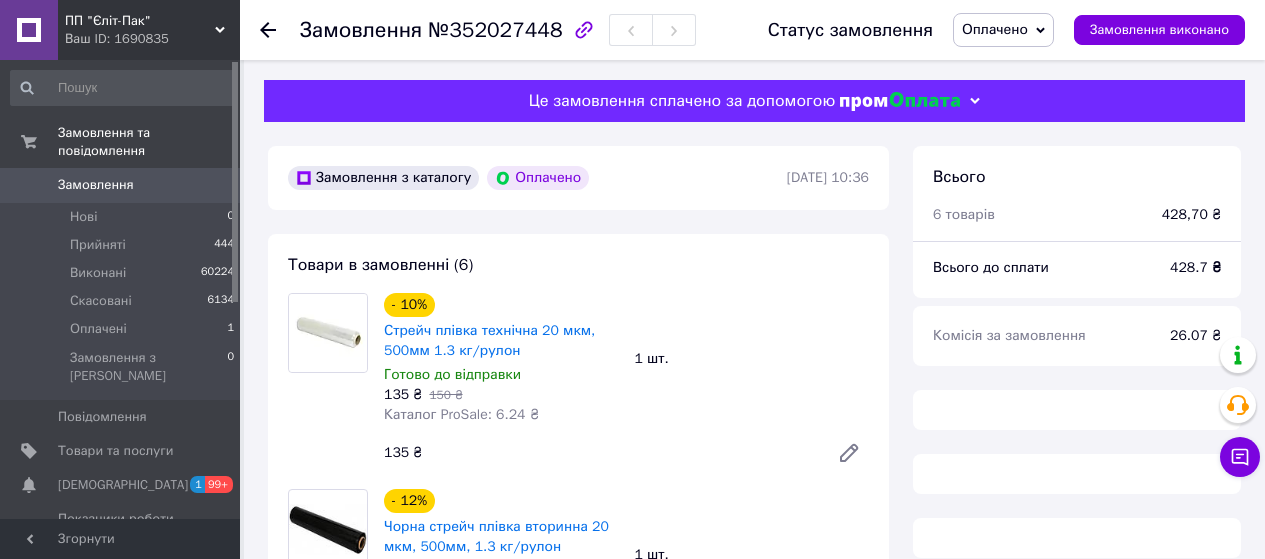 click on "Оплачено" at bounding box center (995, 29) 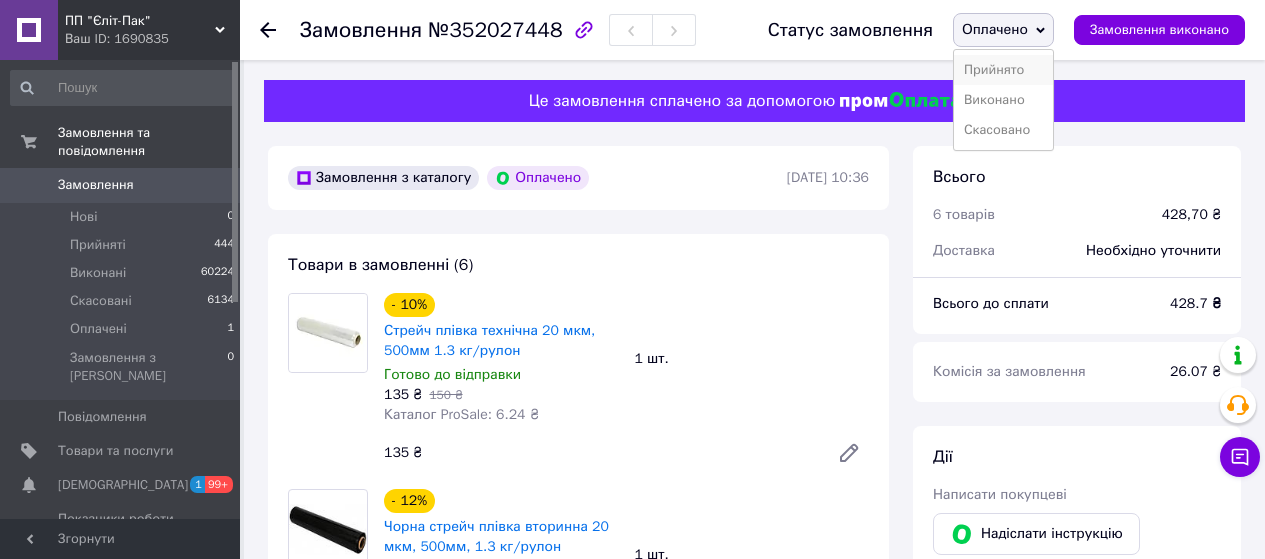 click on "Прийнято" at bounding box center (1003, 70) 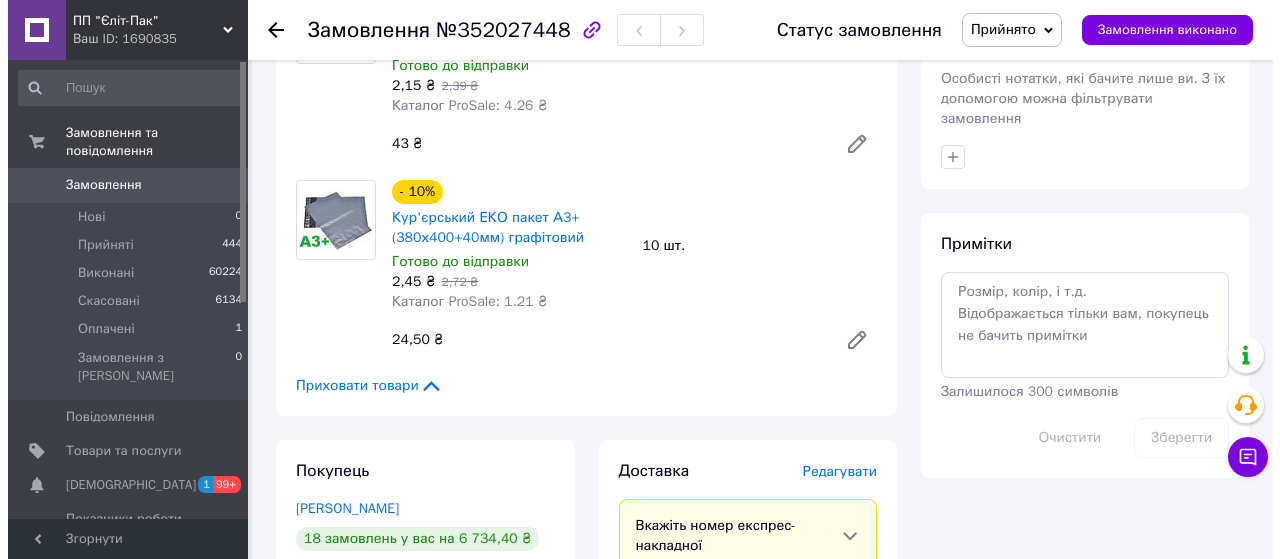 scroll, scrollTop: 1400, scrollLeft: 0, axis: vertical 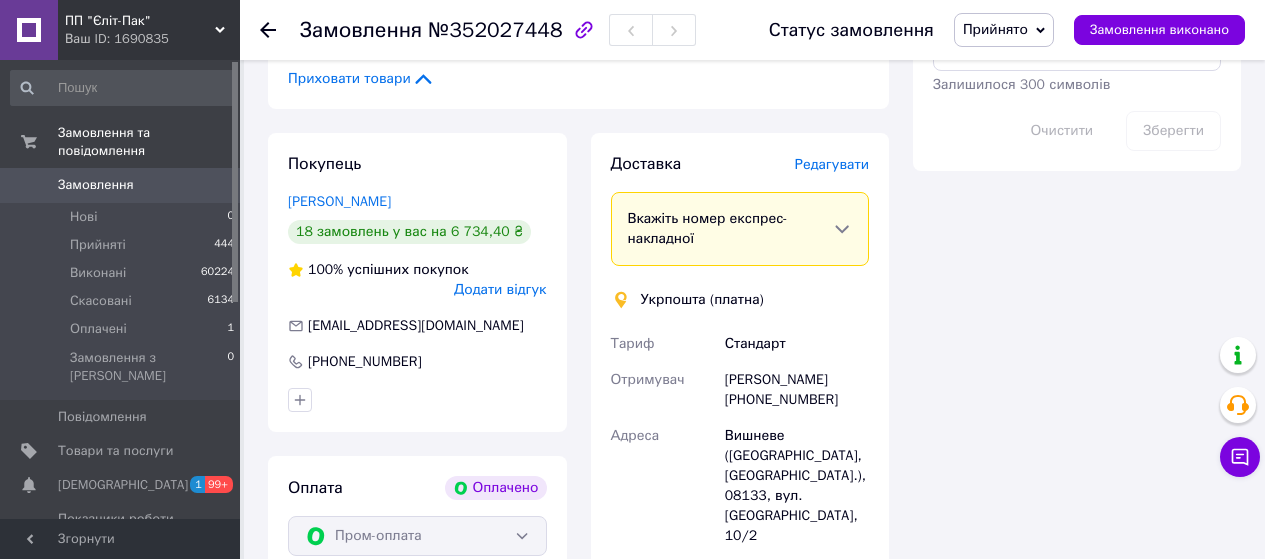click on "Редагувати" at bounding box center (832, 164) 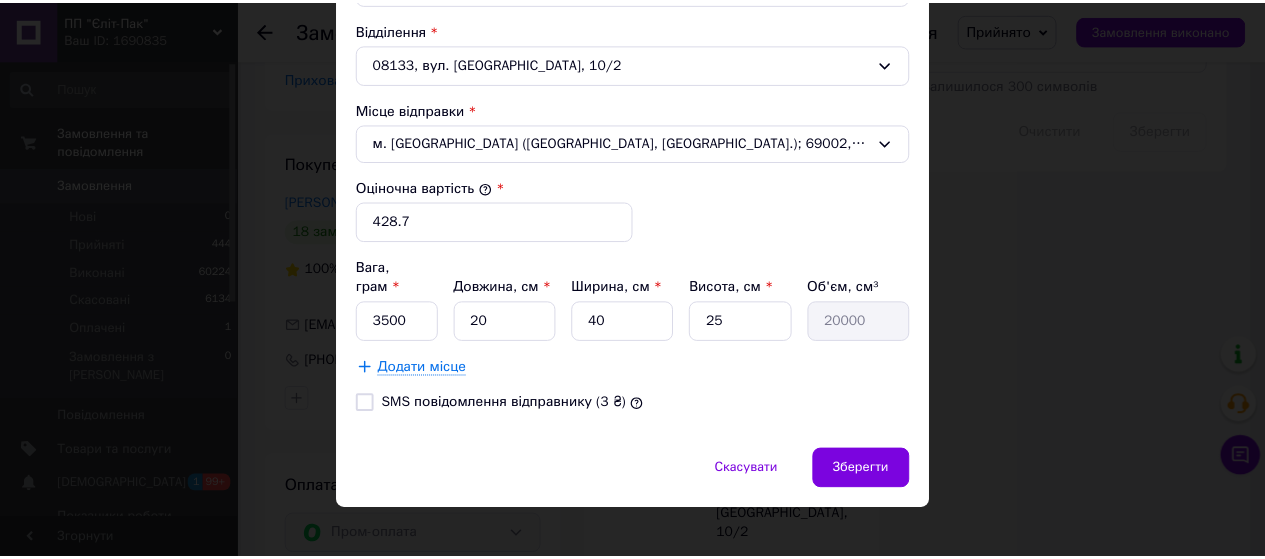 scroll, scrollTop: 692, scrollLeft: 0, axis: vertical 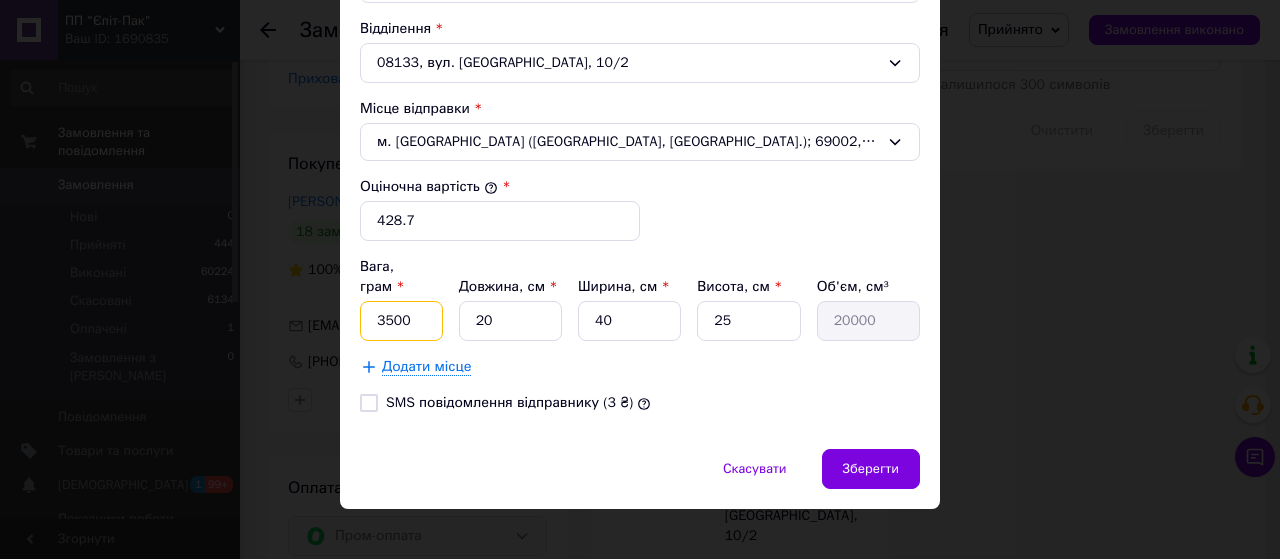 click on "3500" at bounding box center [401, 321] 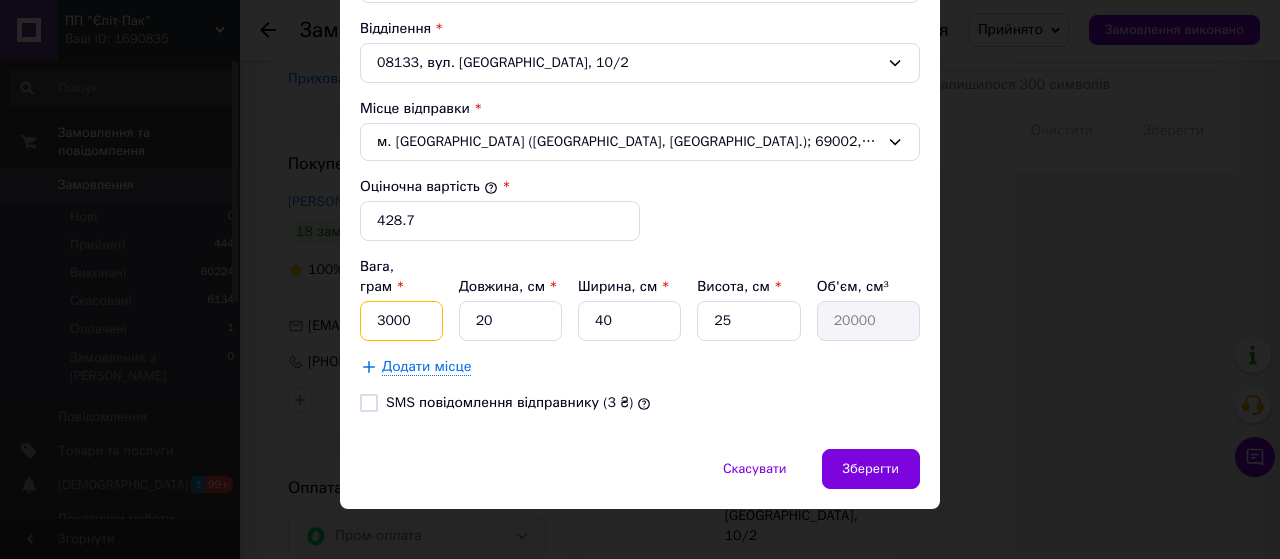 type on "3000" 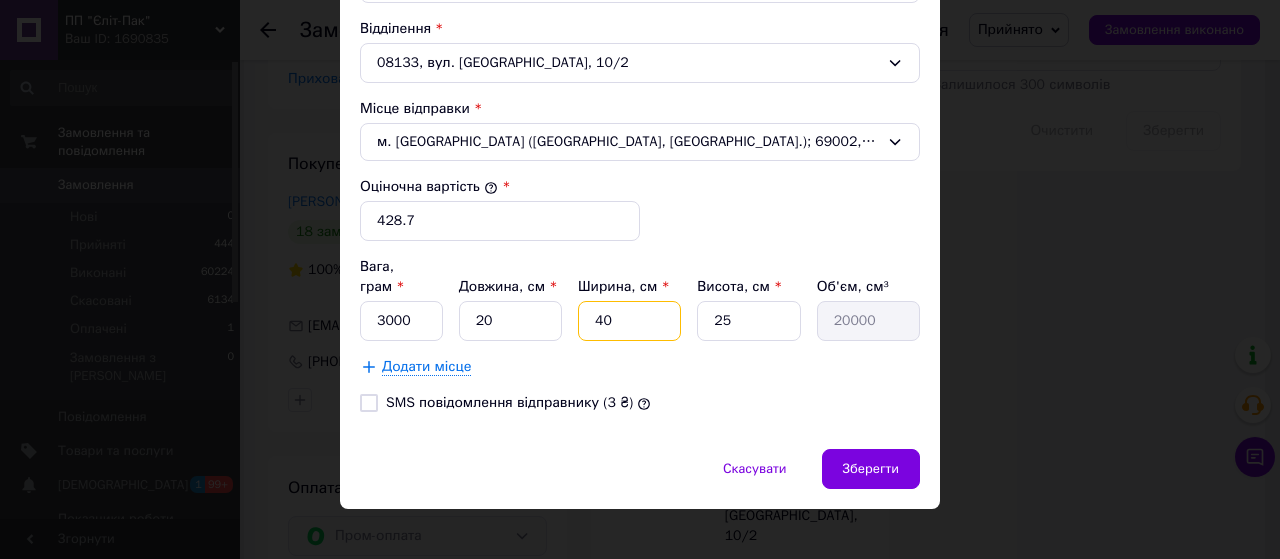 drag, startPoint x: 622, startPoint y: 298, endPoint x: 589, endPoint y: 304, distance: 33.54102 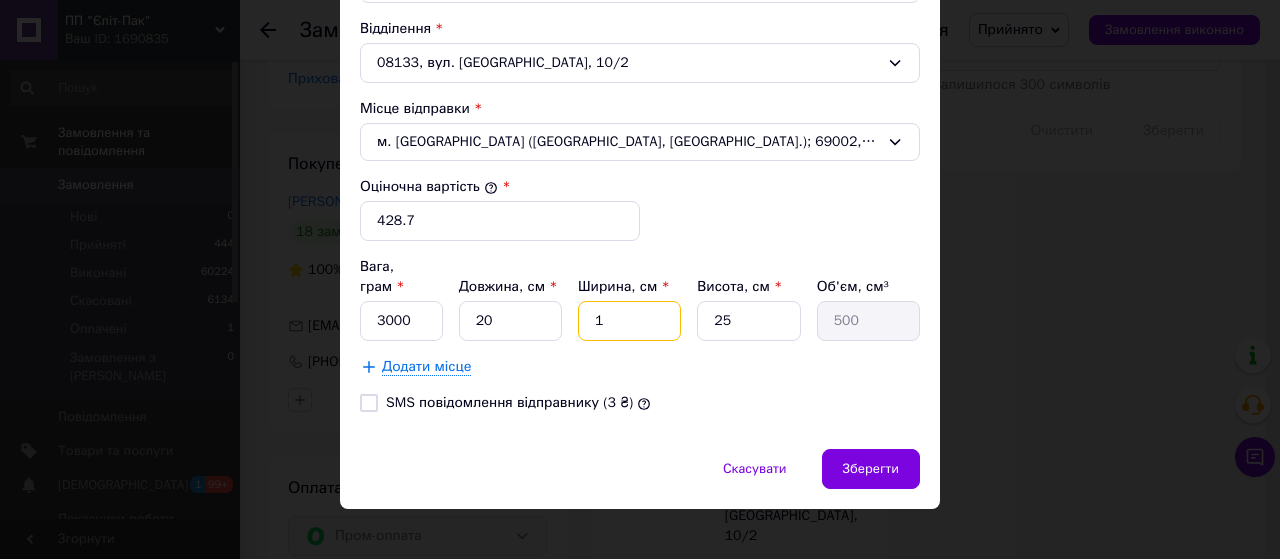 type on "15" 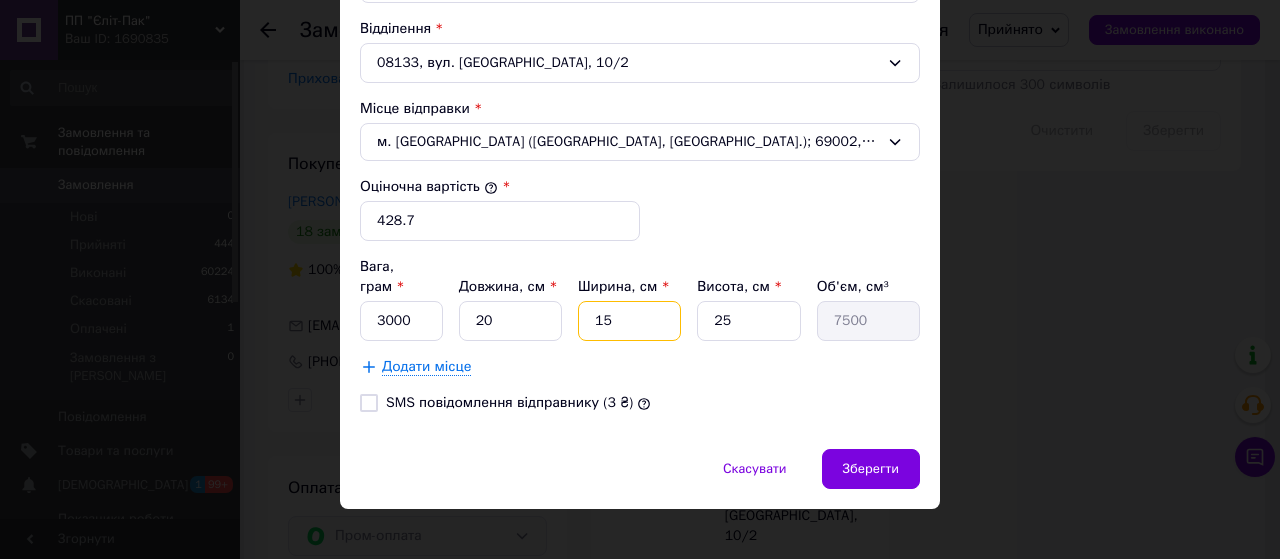 type on "15" 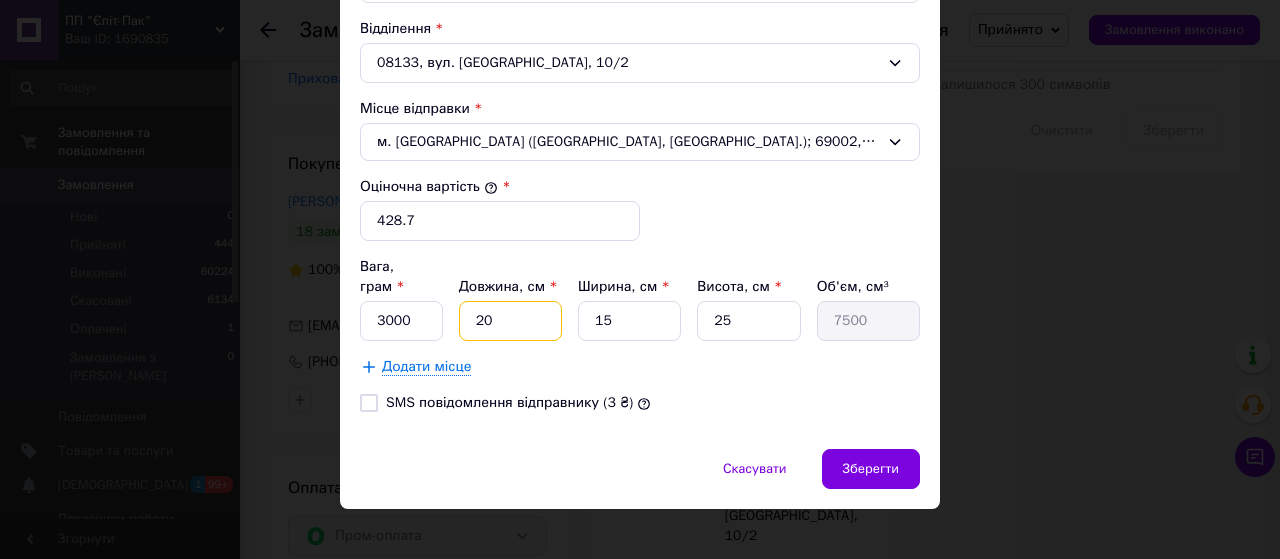 drag, startPoint x: 485, startPoint y: 305, endPoint x: 466, endPoint y: 303, distance: 19.104973 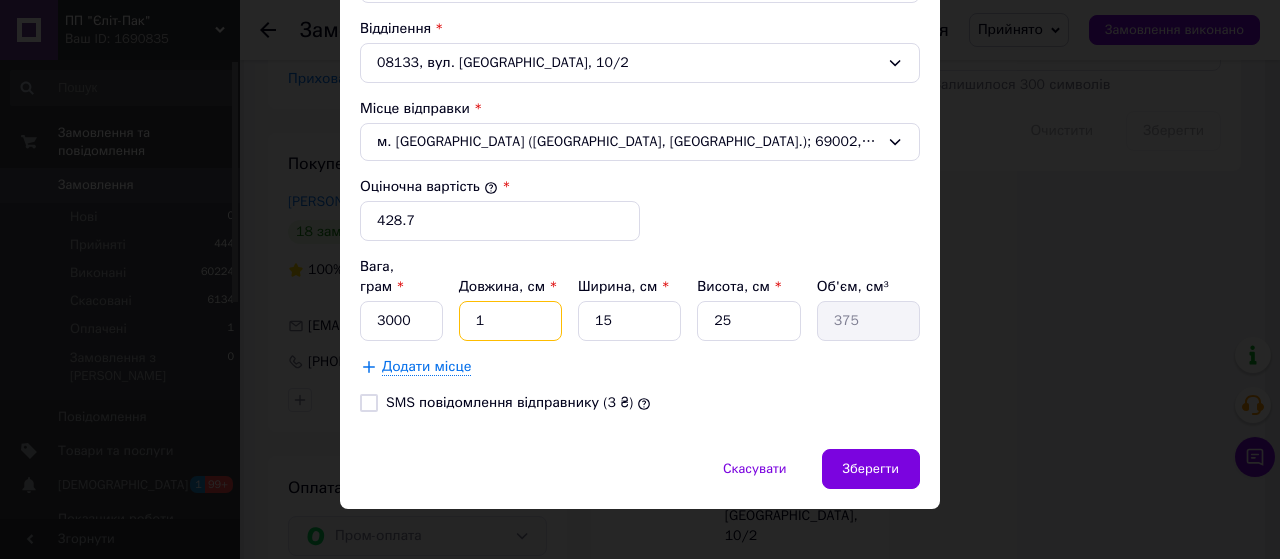 type on "15" 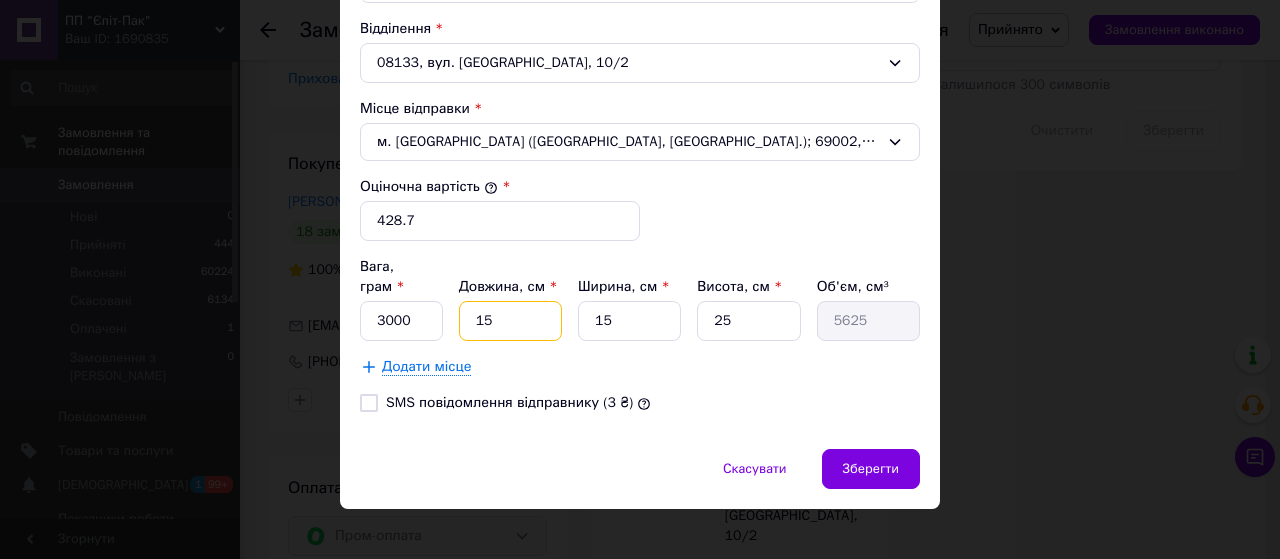 type on "15" 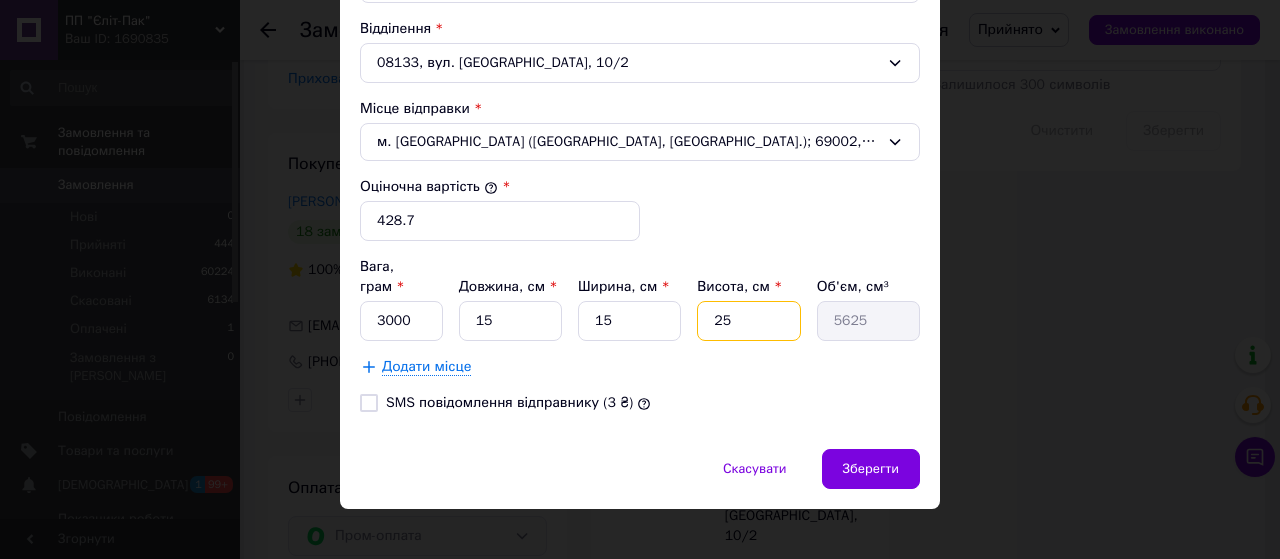 drag, startPoint x: 716, startPoint y: 304, endPoint x: 726, endPoint y: 309, distance: 11.18034 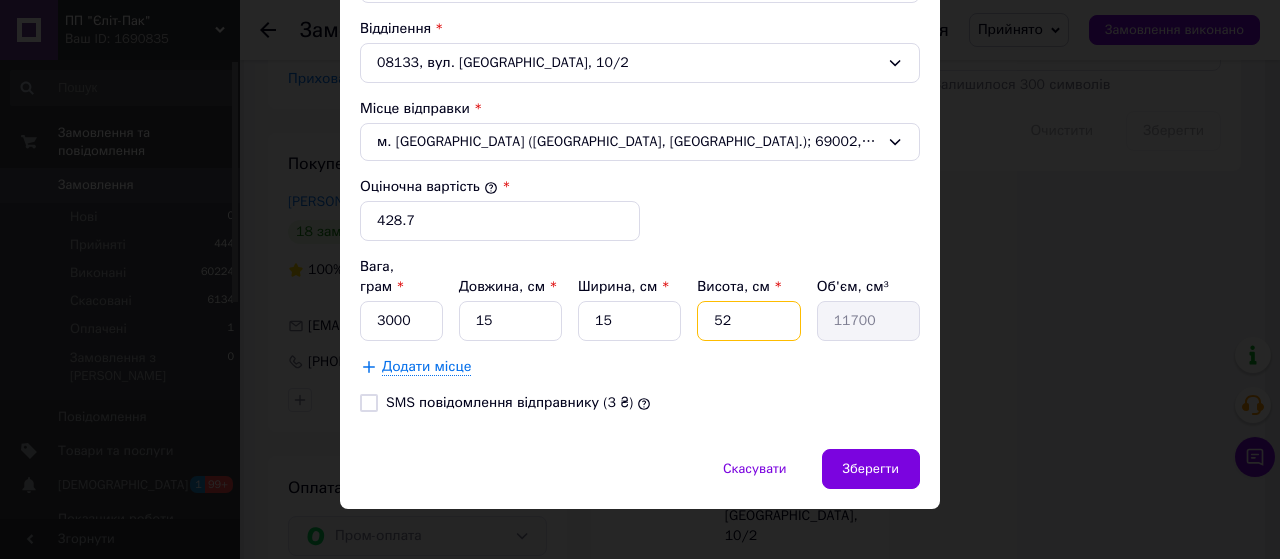click on "52" at bounding box center [748, 321] 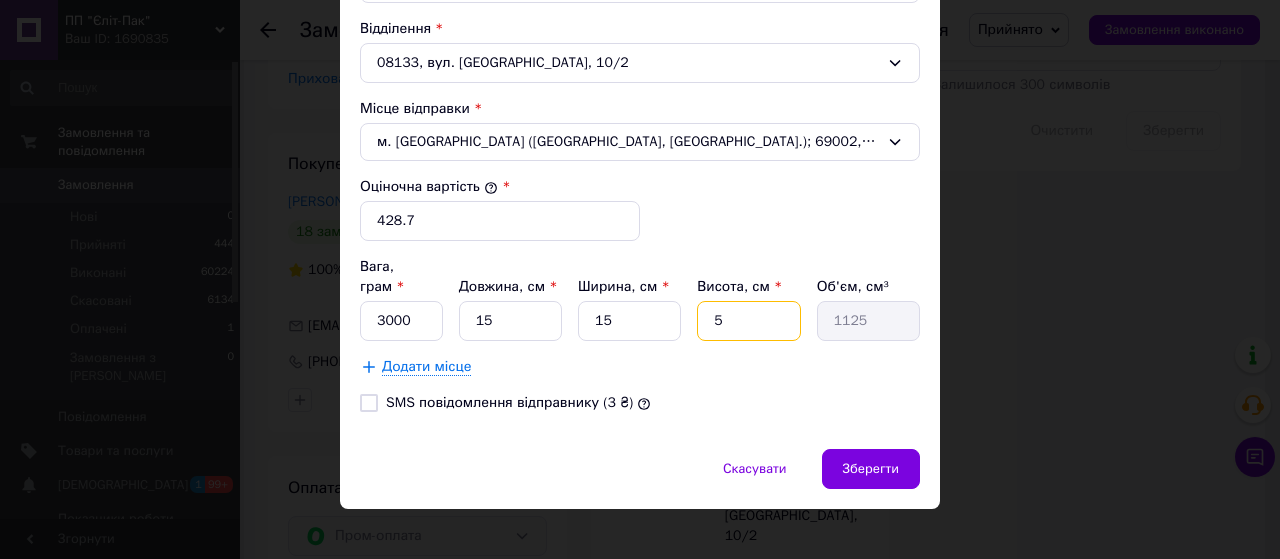 type on "50" 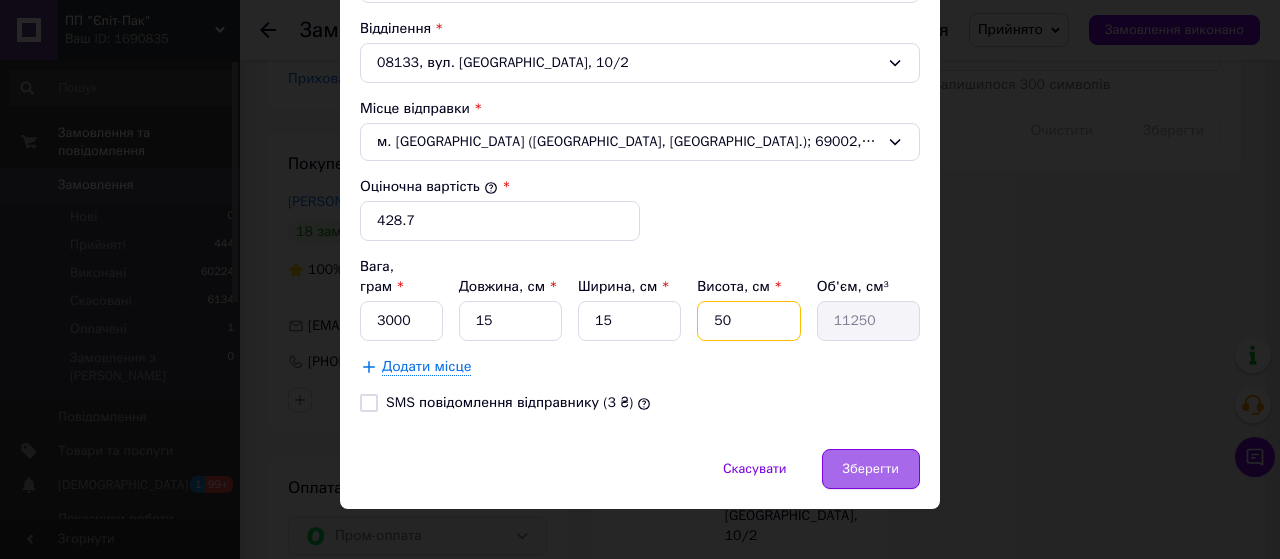 type on "50" 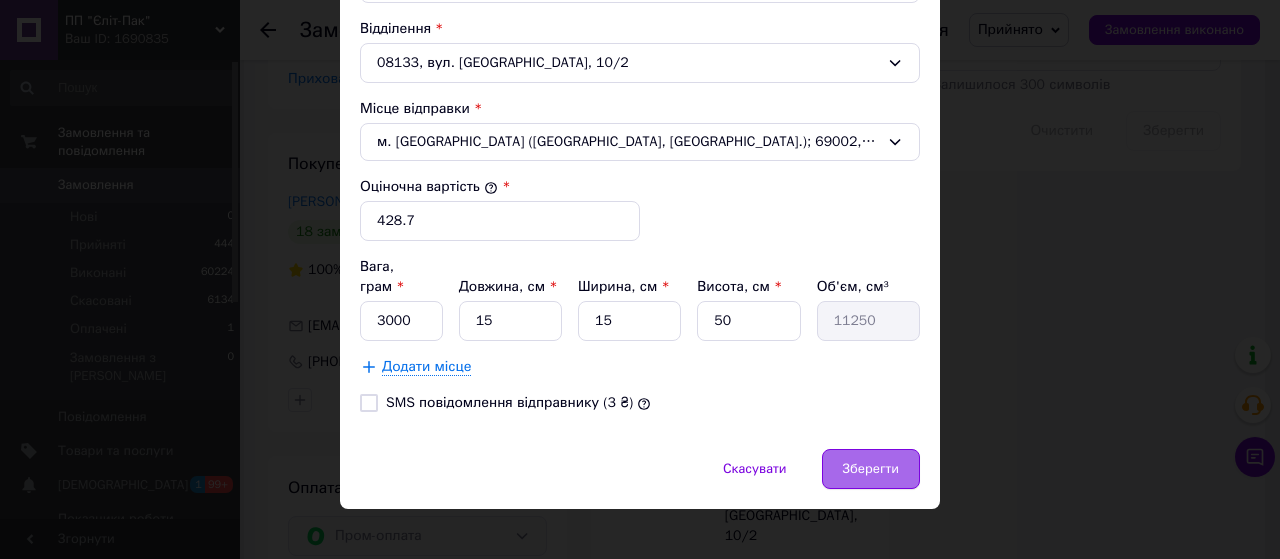 click on "Зберегти" at bounding box center [871, 469] 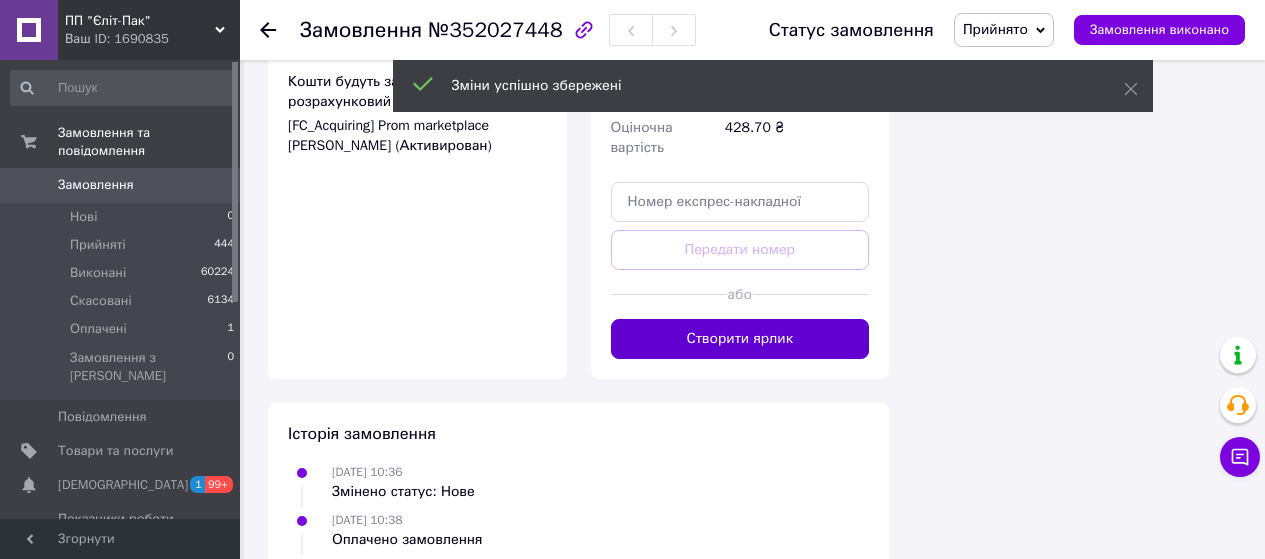 click on "Створити ярлик" at bounding box center [740, 339] 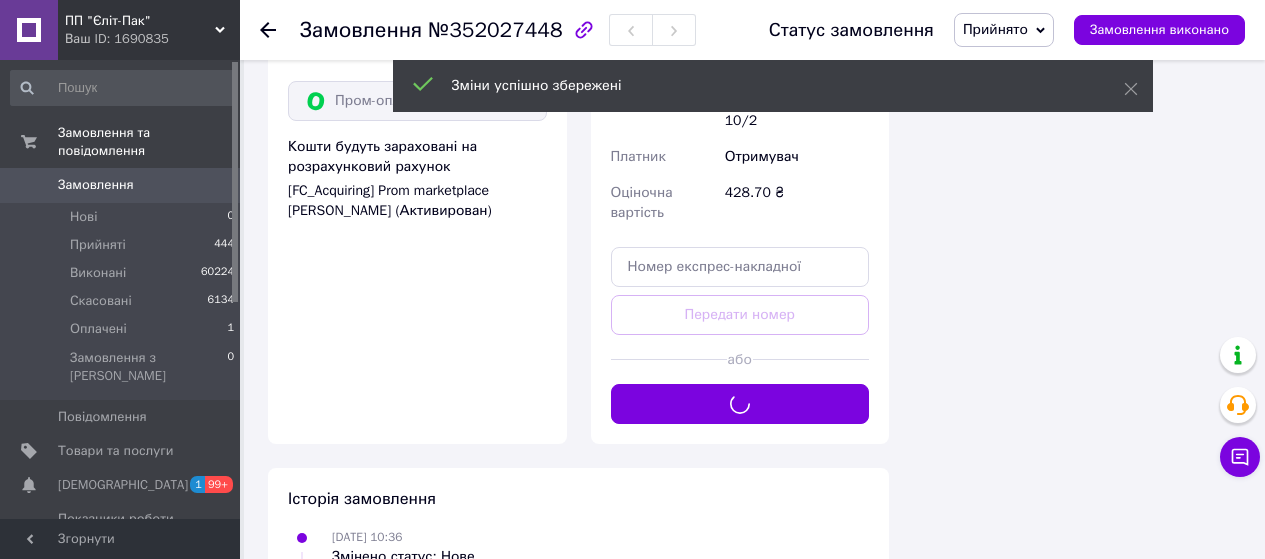 scroll, scrollTop: 1800, scrollLeft: 0, axis: vertical 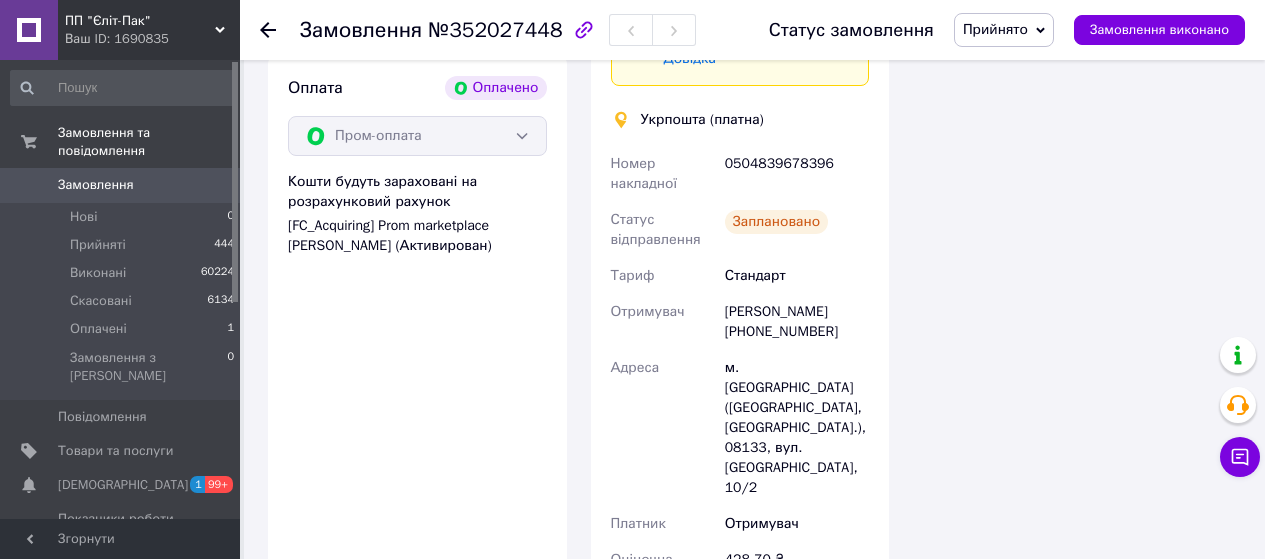 click on "0504839678396" at bounding box center [797, 174] 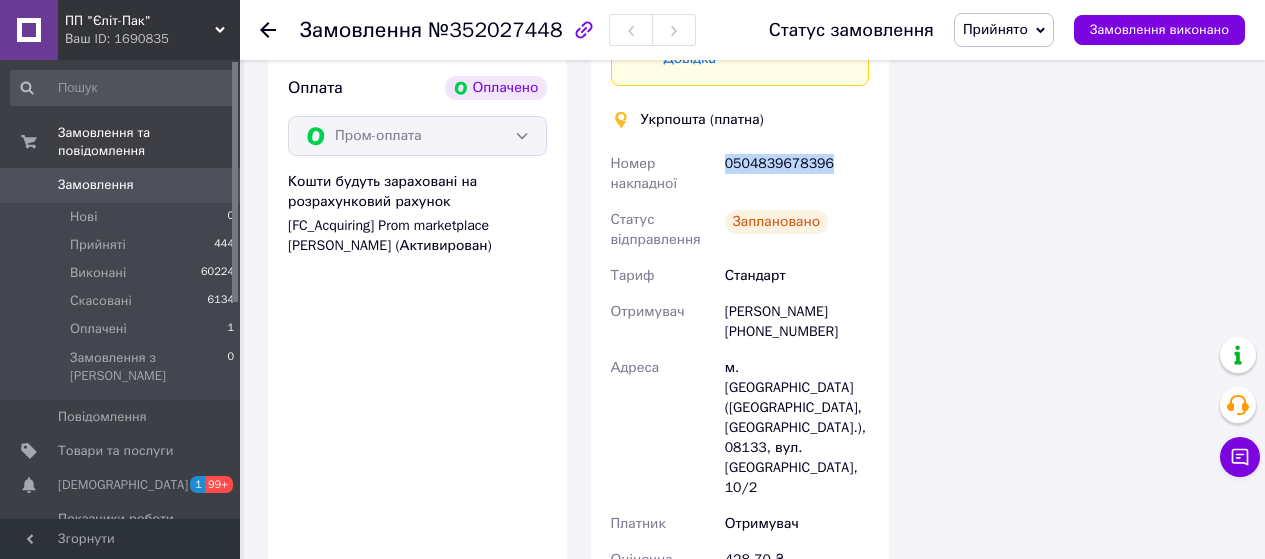 click on "0504839678396" at bounding box center [797, 174] 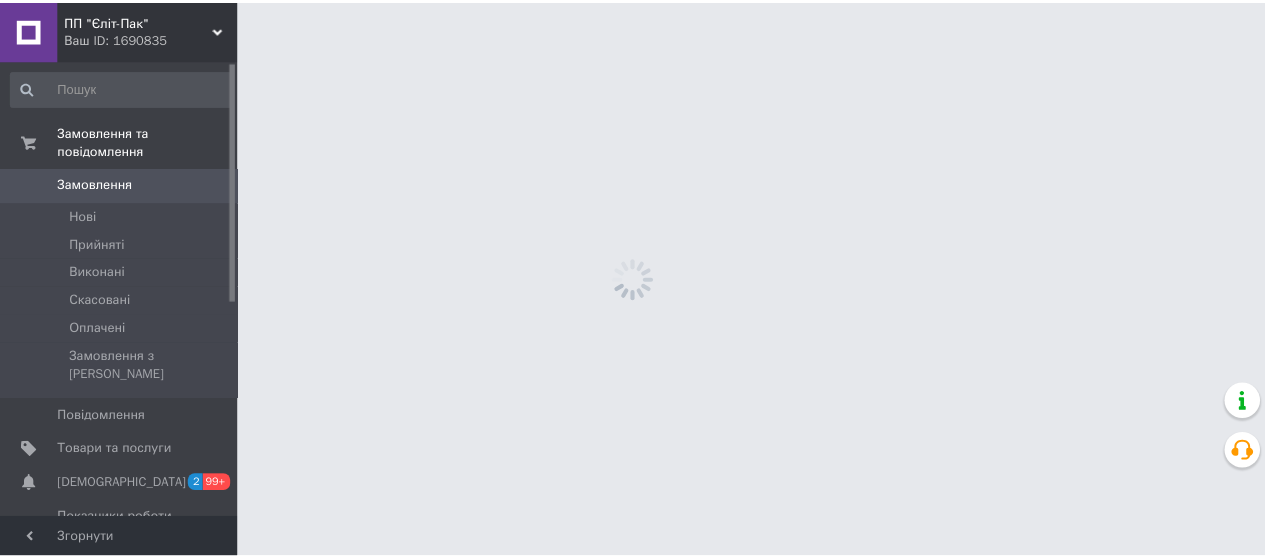 scroll, scrollTop: 0, scrollLeft: 0, axis: both 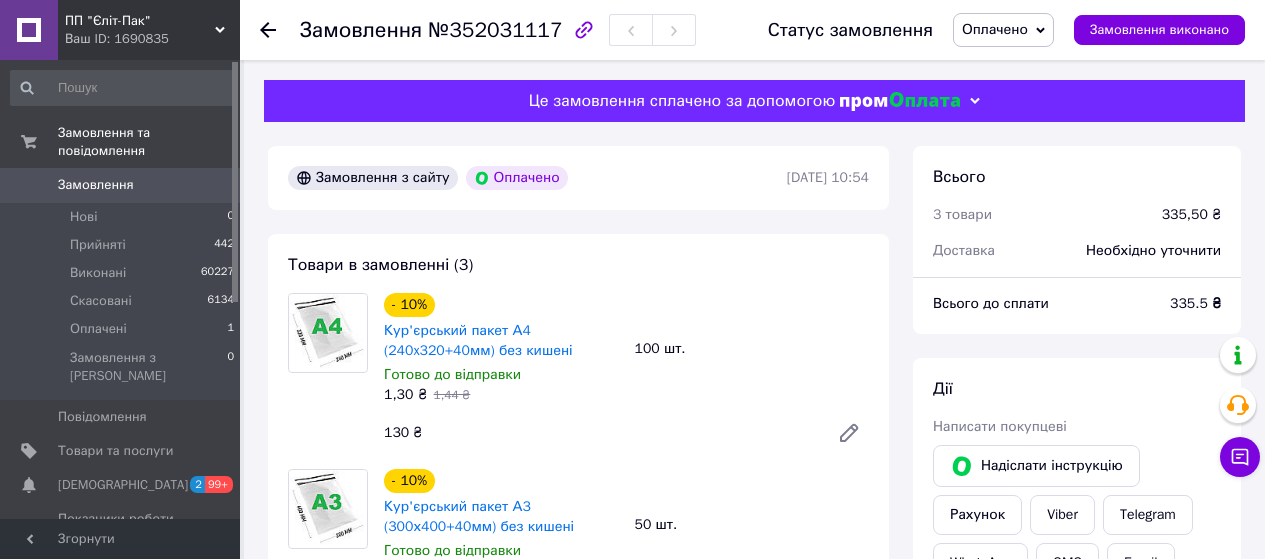 click on "Оплачено" at bounding box center (995, 29) 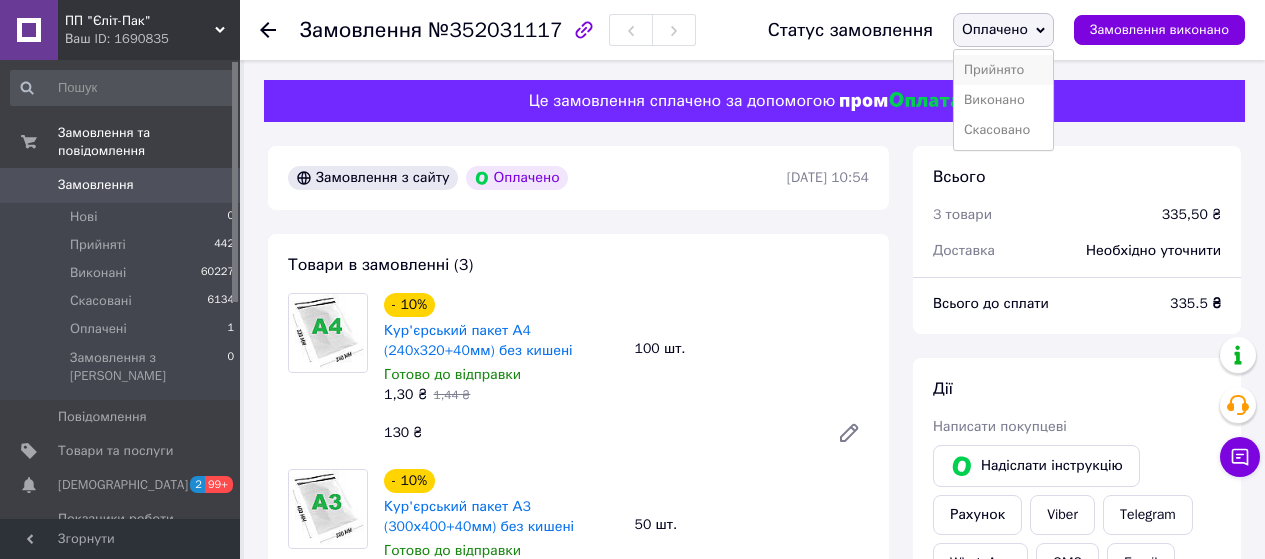 click on "Прийнято" at bounding box center (1003, 70) 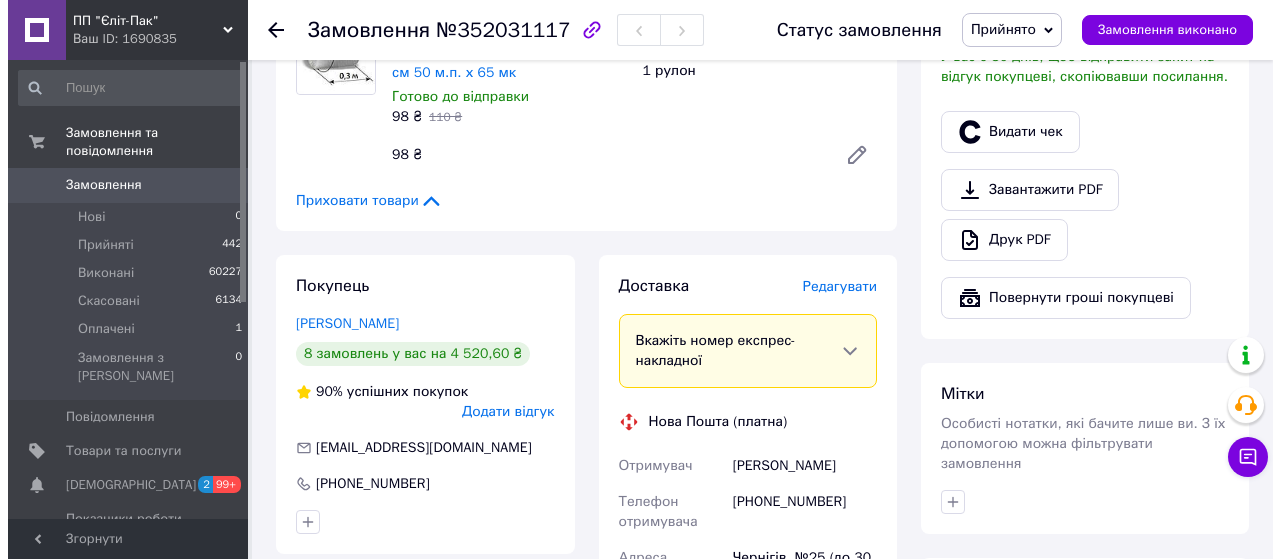 scroll, scrollTop: 600, scrollLeft: 0, axis: vertical 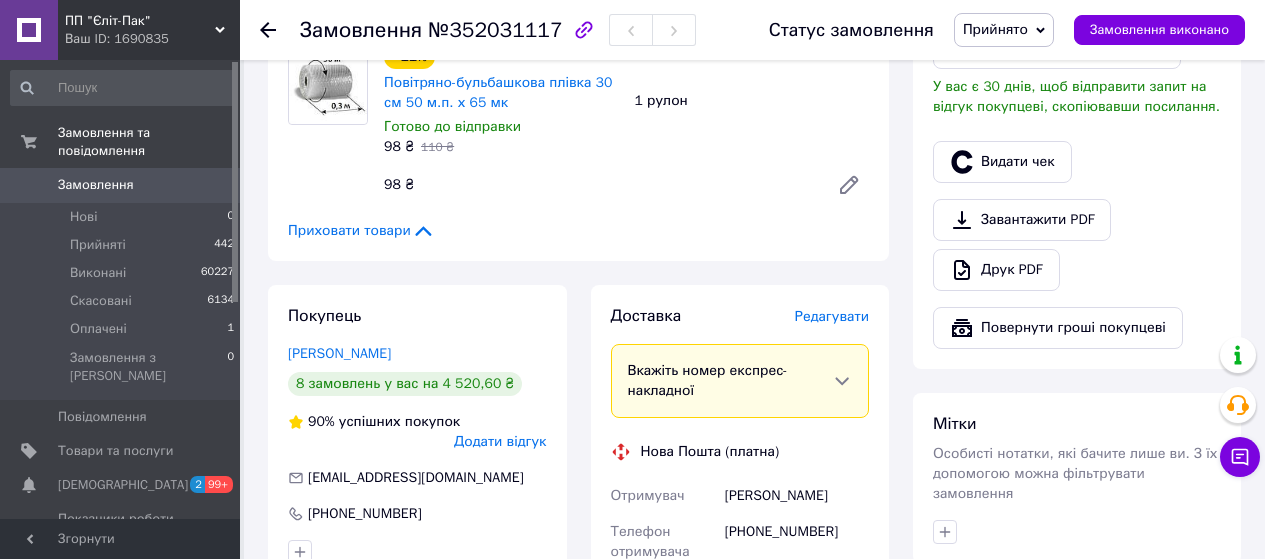 click on "Редагувати" at bounding box center (832, 316) 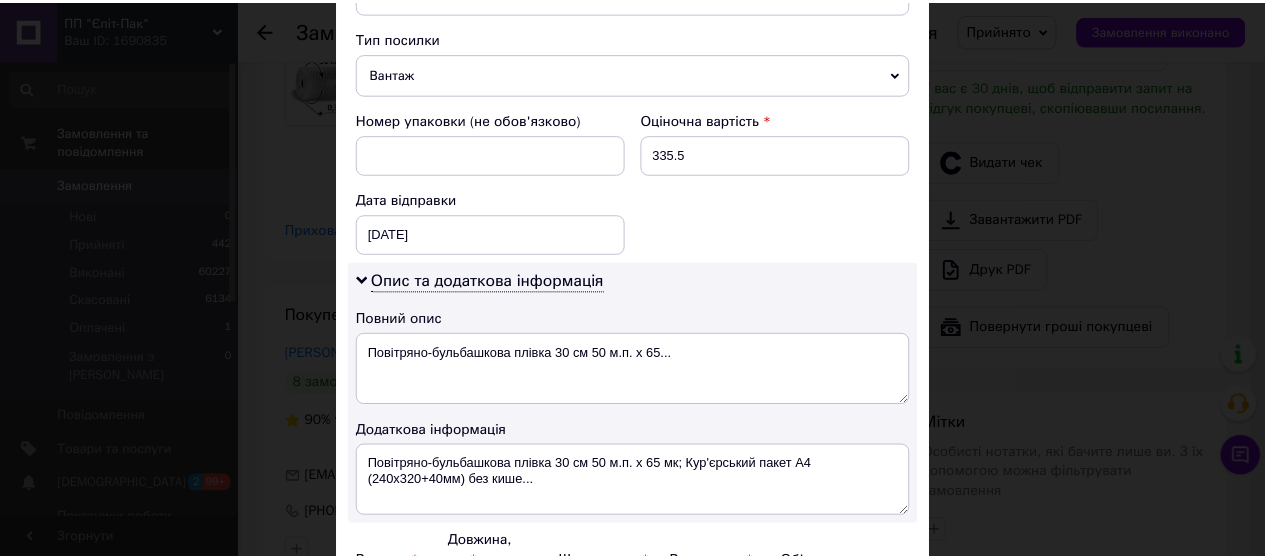 scroll, scrollTop: 1013, scrollLeft: 0, axis: vertical 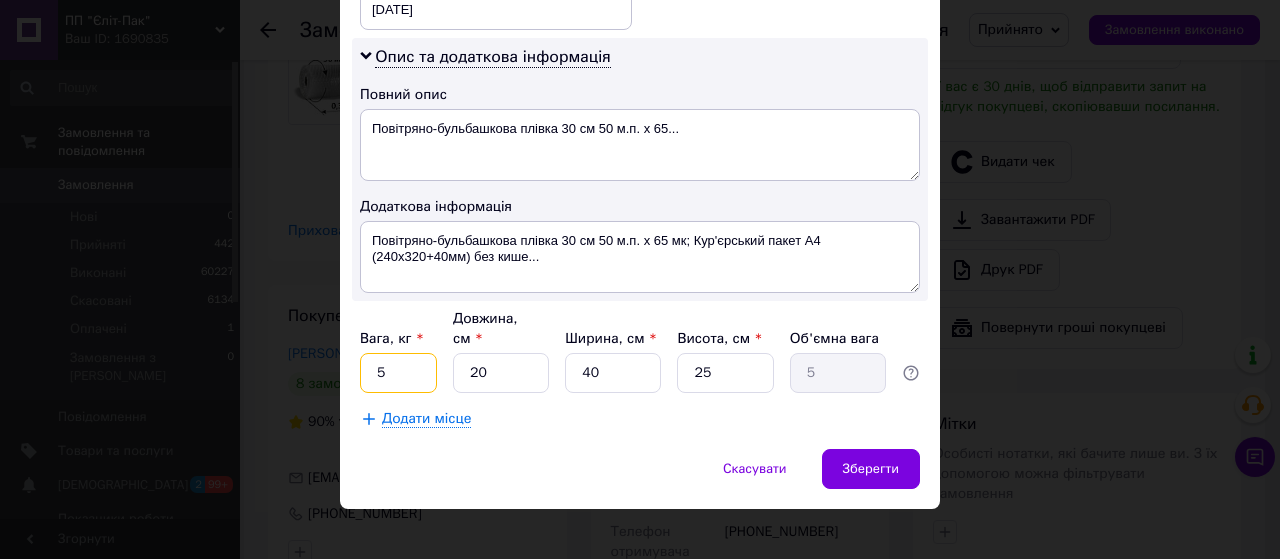 drag, startPoint x: 389, startPoint y: 366, endPoint x: 370, endPoint y: 370, distance: 19.416489 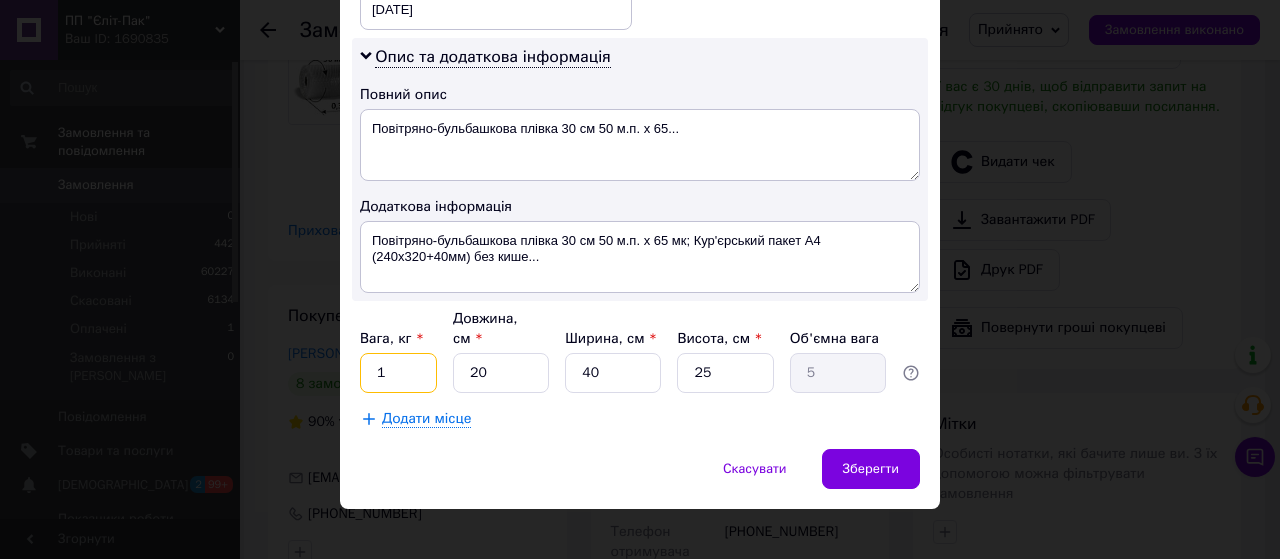 type on "1" 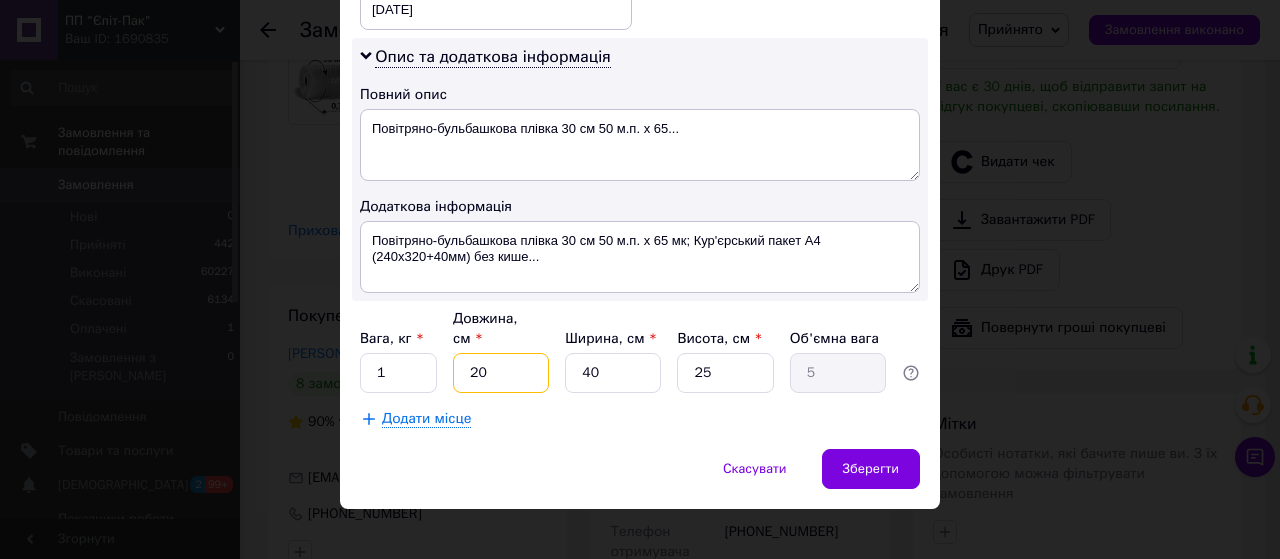drag, startPoint x: 486, startPoint y: 357, endPoint x: 465, endPoint y: 357, distance: 21 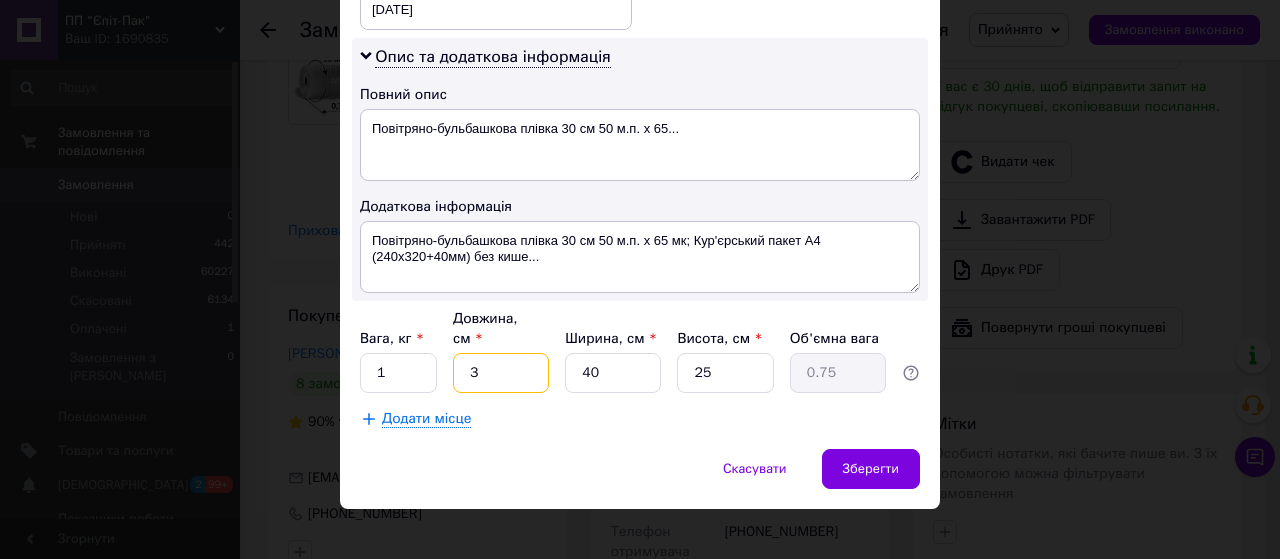 type on "38" 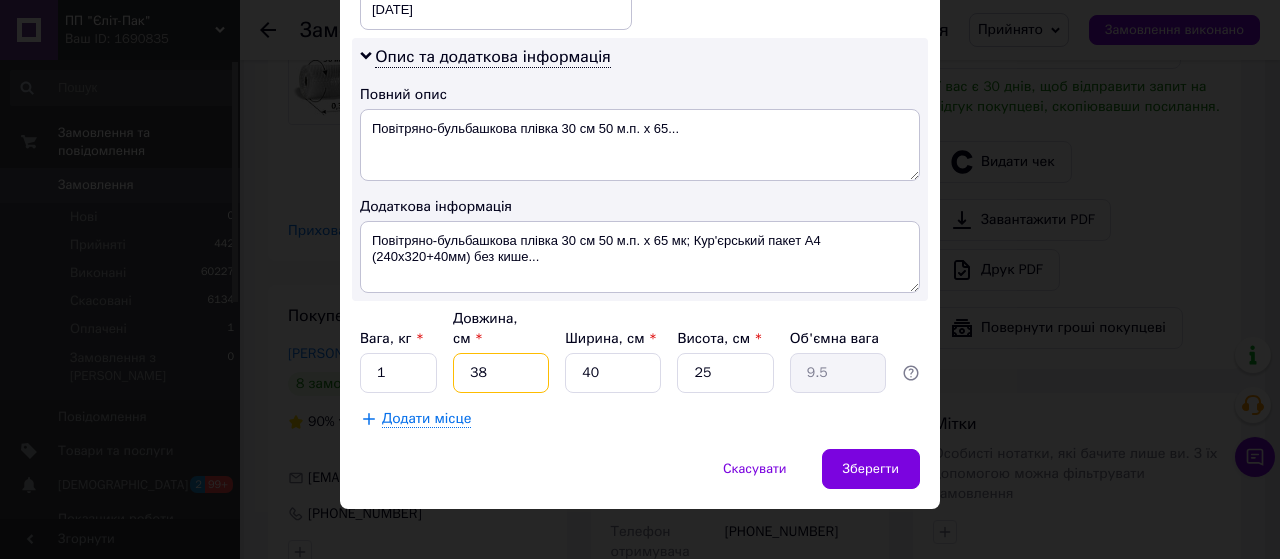 type on "38" 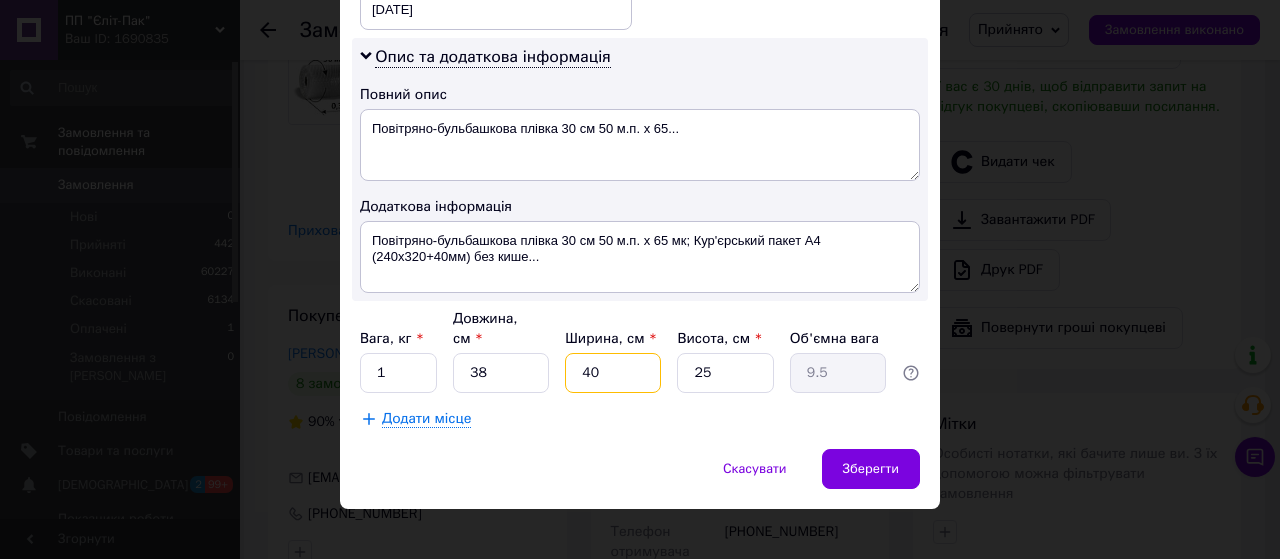 drag, startPoint x: 594, startPoint y: 357, endPoint x: 569, endPoint y: 353, distance: 25.317978 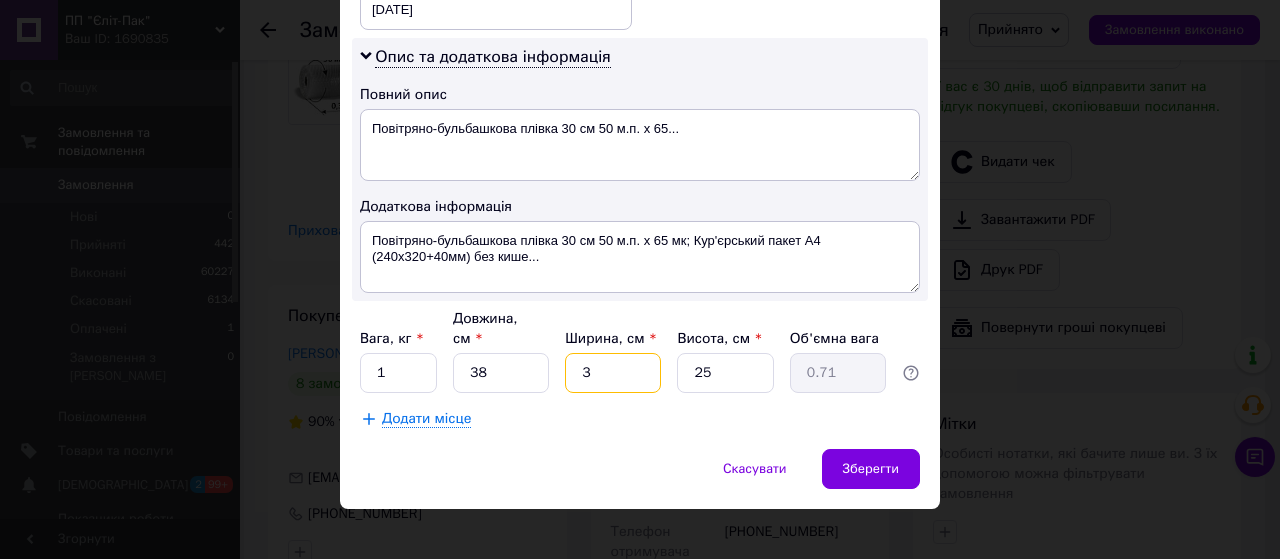 type on "38" 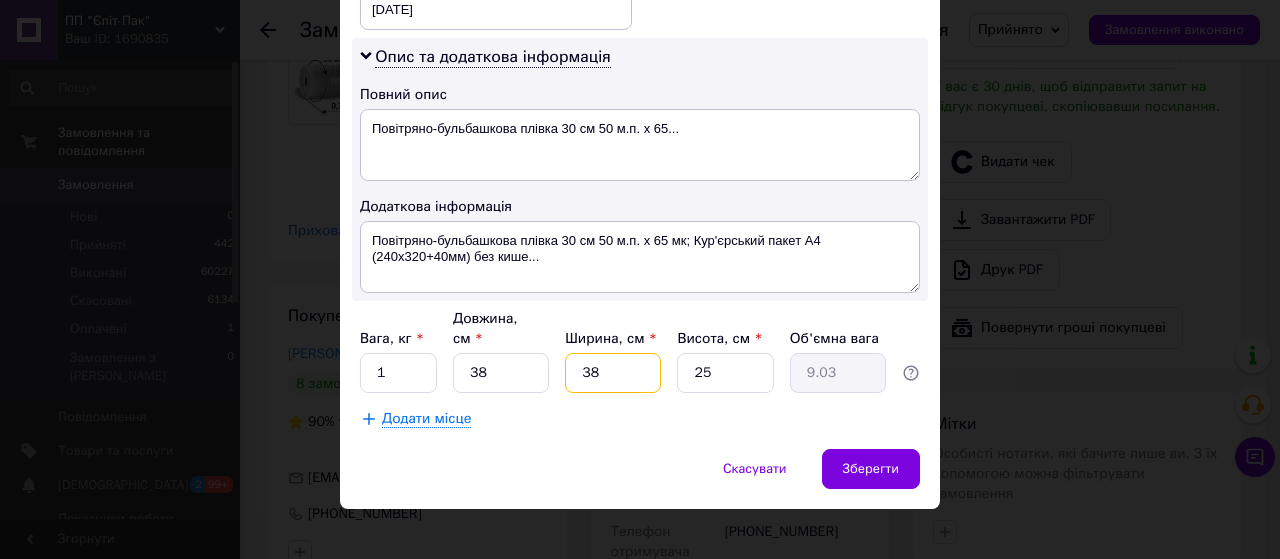 type on "38" 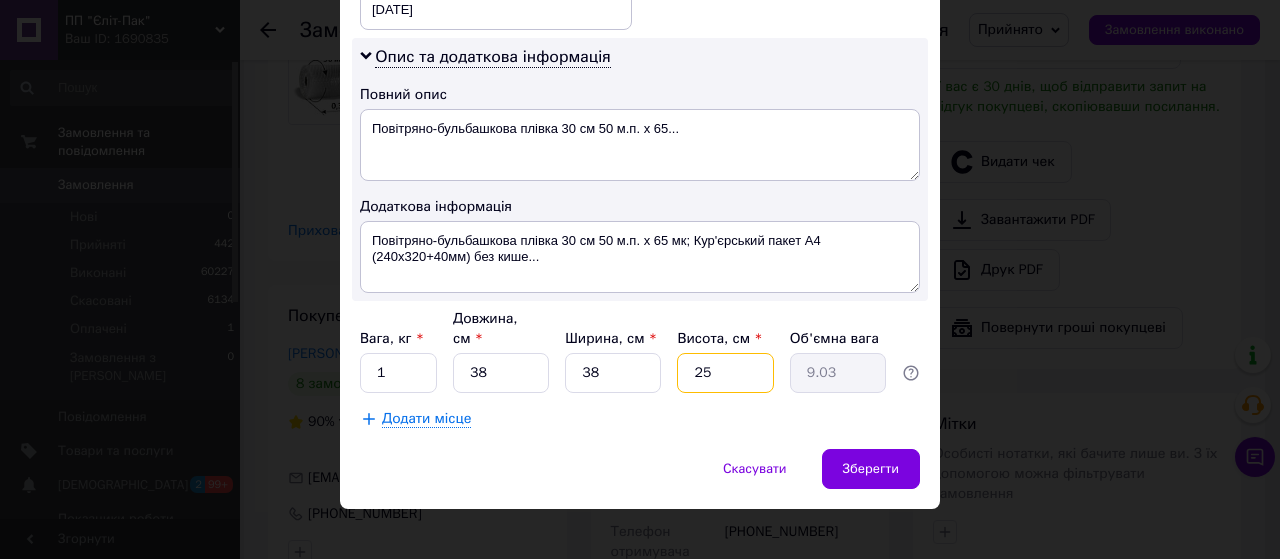 drag, startPoint x: 698, startPoint y: 357, endPoint x: 683, endPoint y: 357, distance: 15 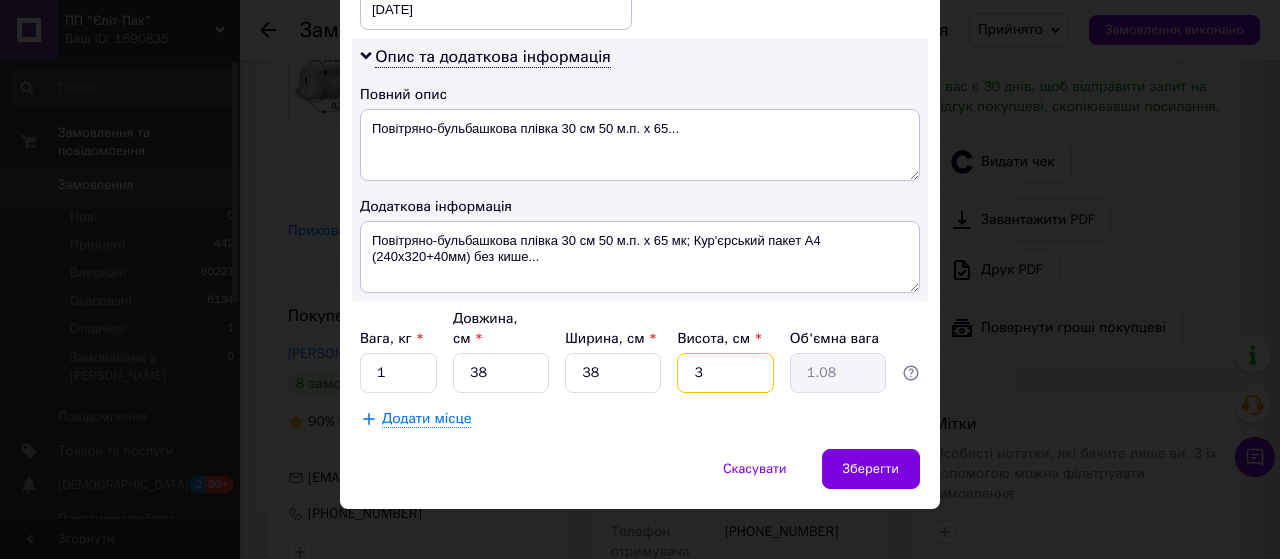 type on "30" 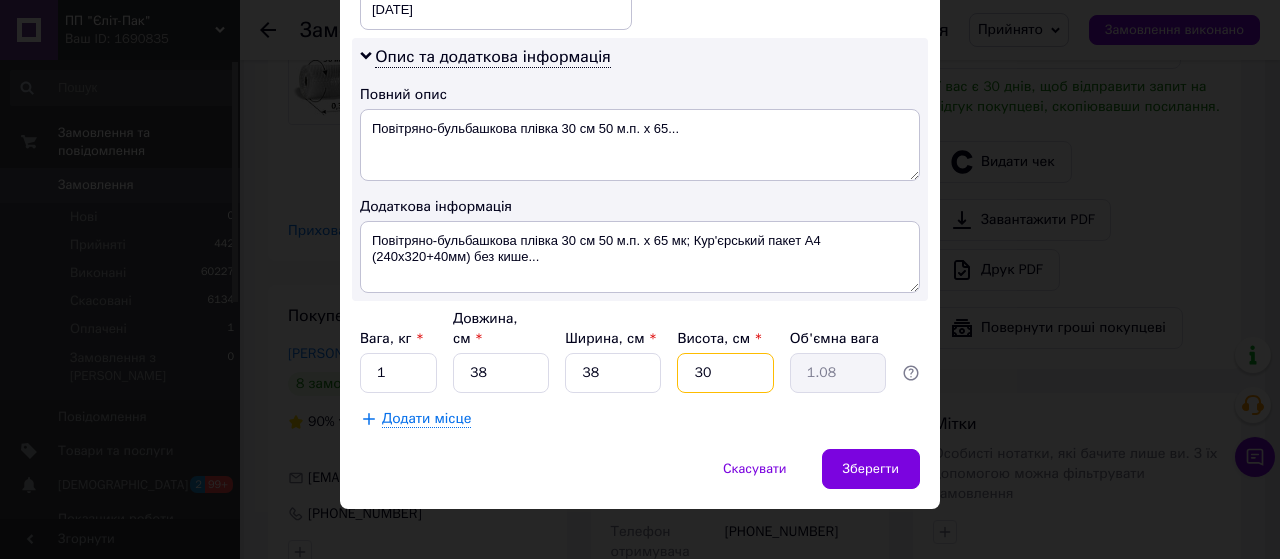 type on "10.83" 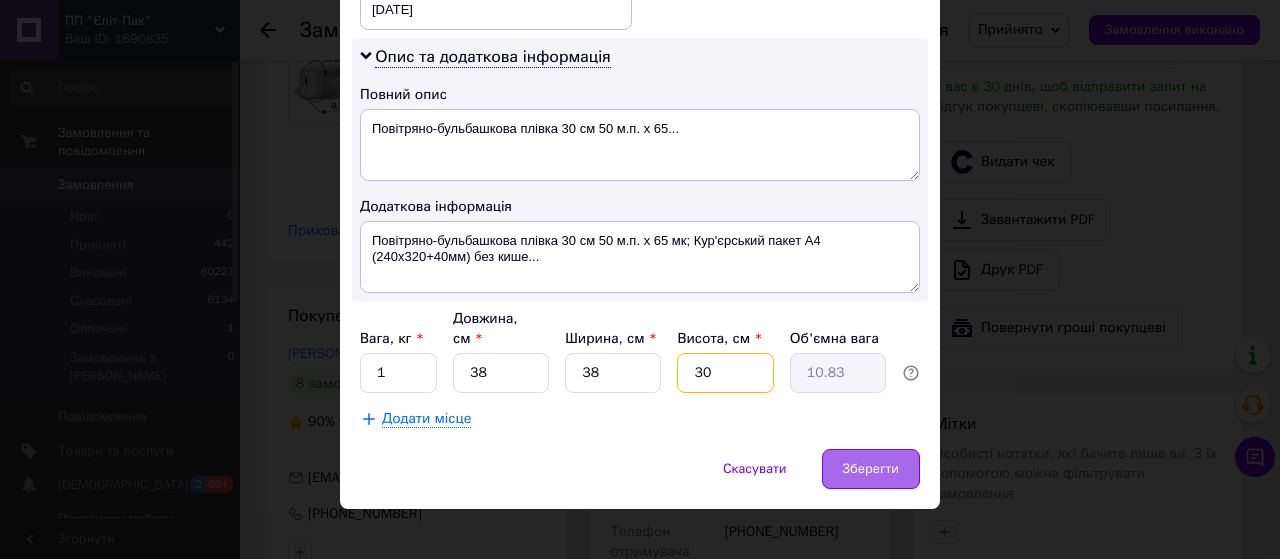 type on "30" 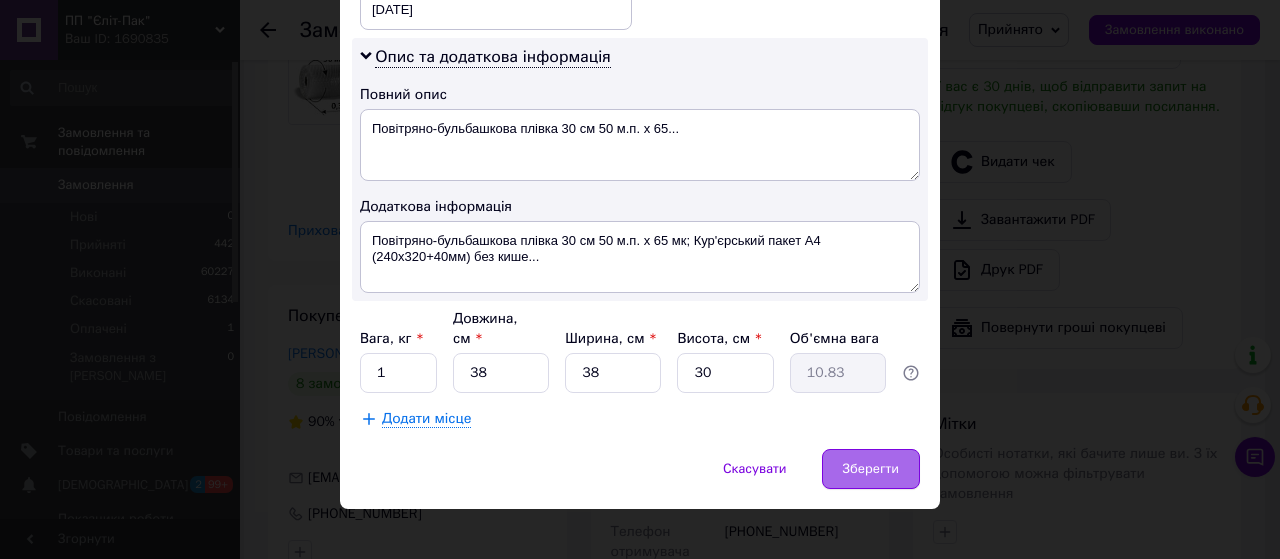 click on "Зберегти" at bounding box center (871, 469) 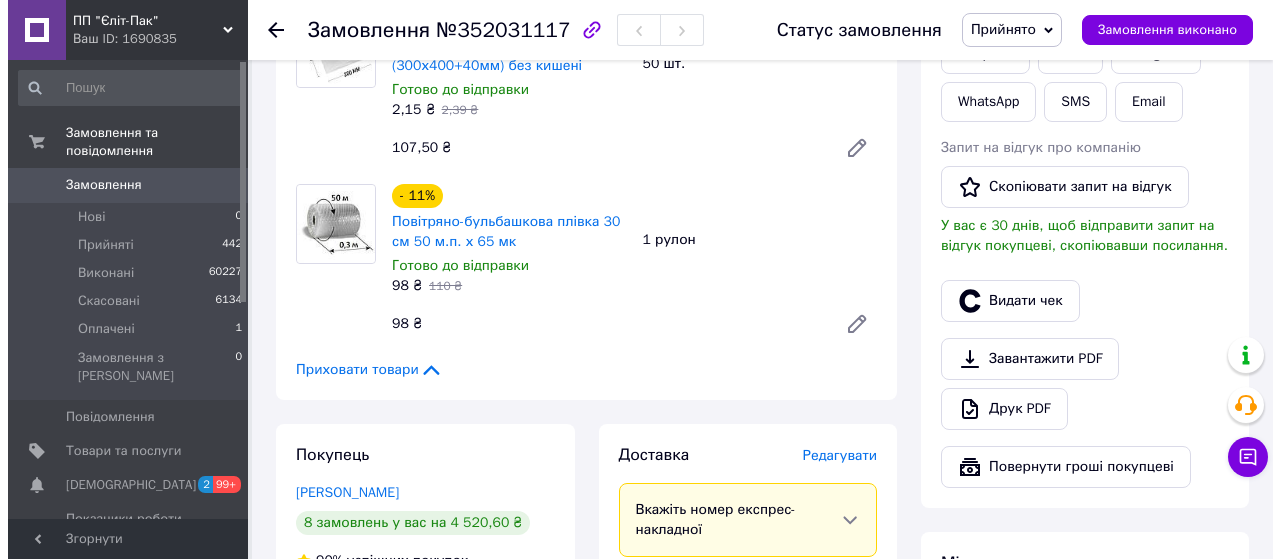 scroll, scrollTop: 600, scrollLeft: 0, axis: vertical 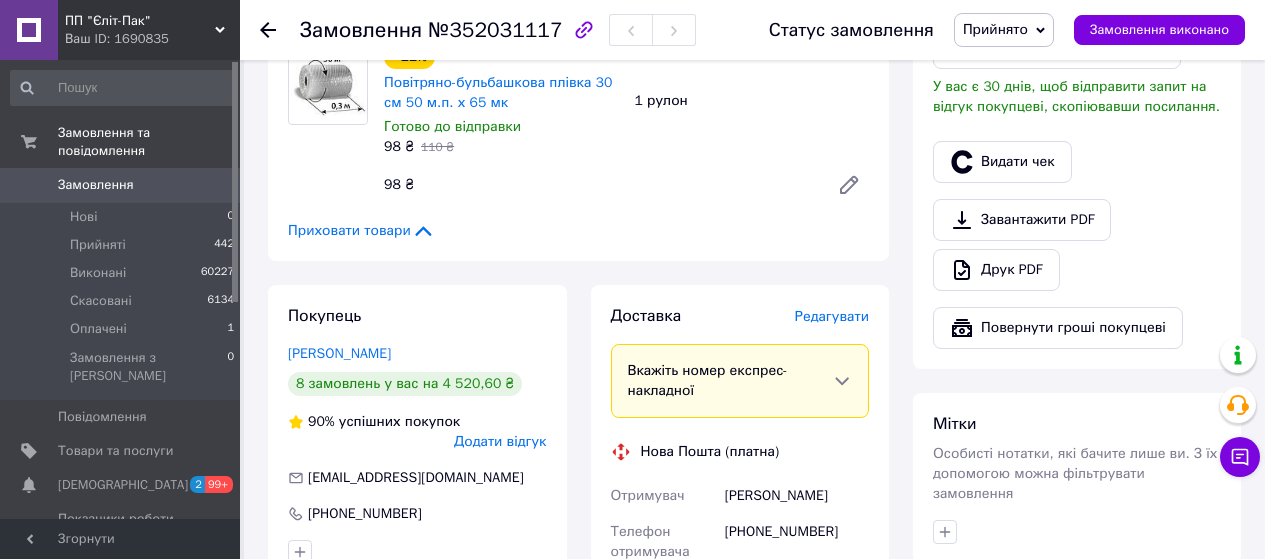 click on "Редагувати" at bounding box center (832, 317) 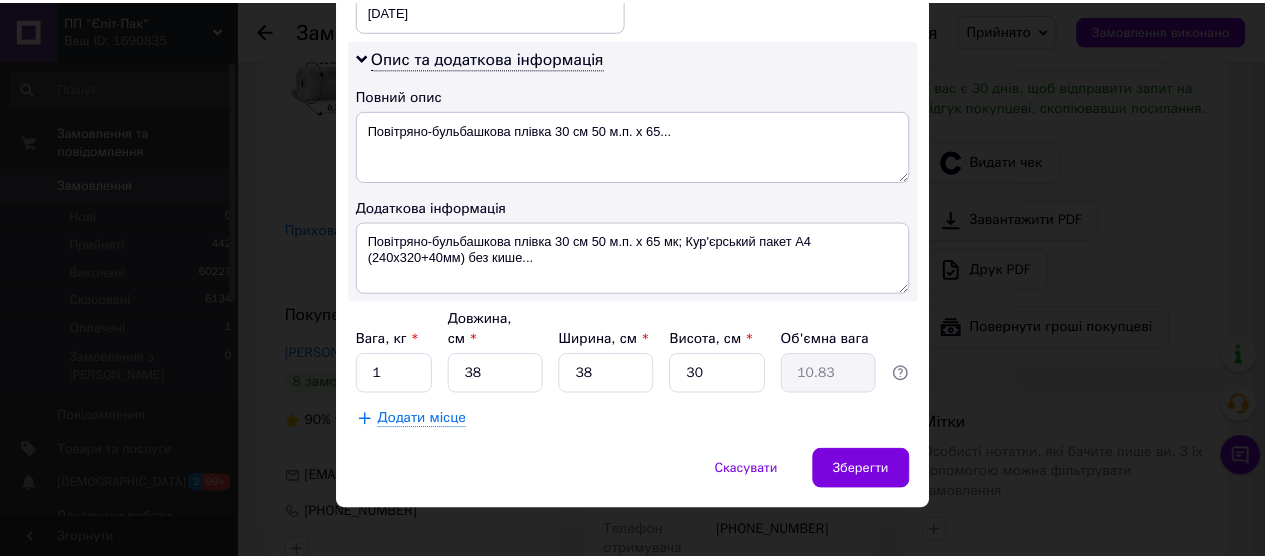 scroll, scrollTop: 1013, scrollLeft: 0, axis: vertical 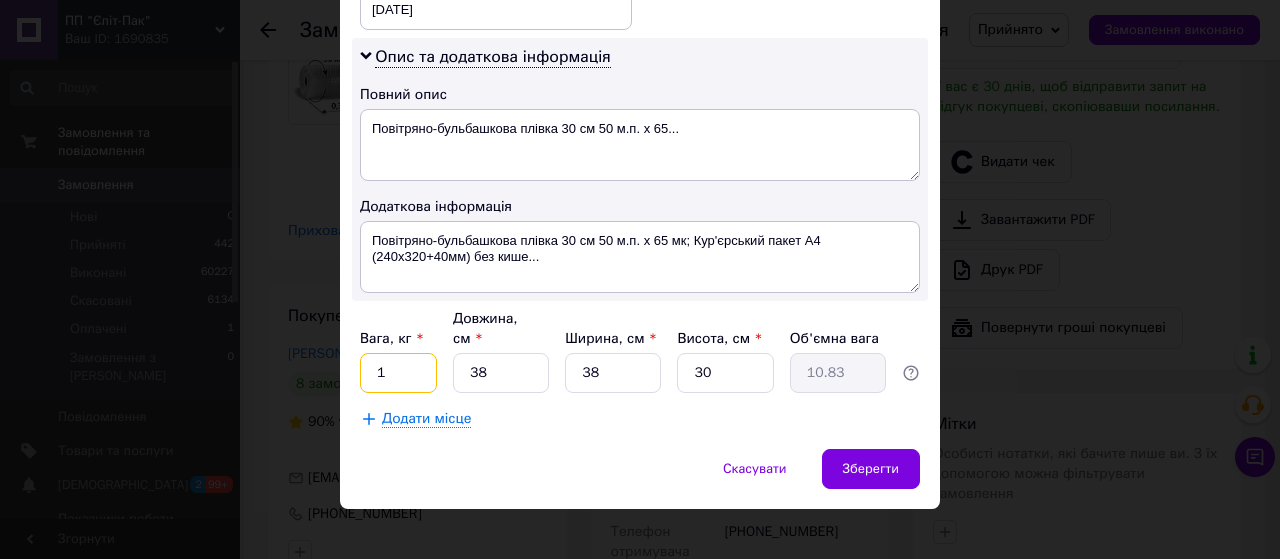 drag, startPoint x: 387, startPoint y: 364, endPoint x: 371, endPoint y: 364, distance: 16 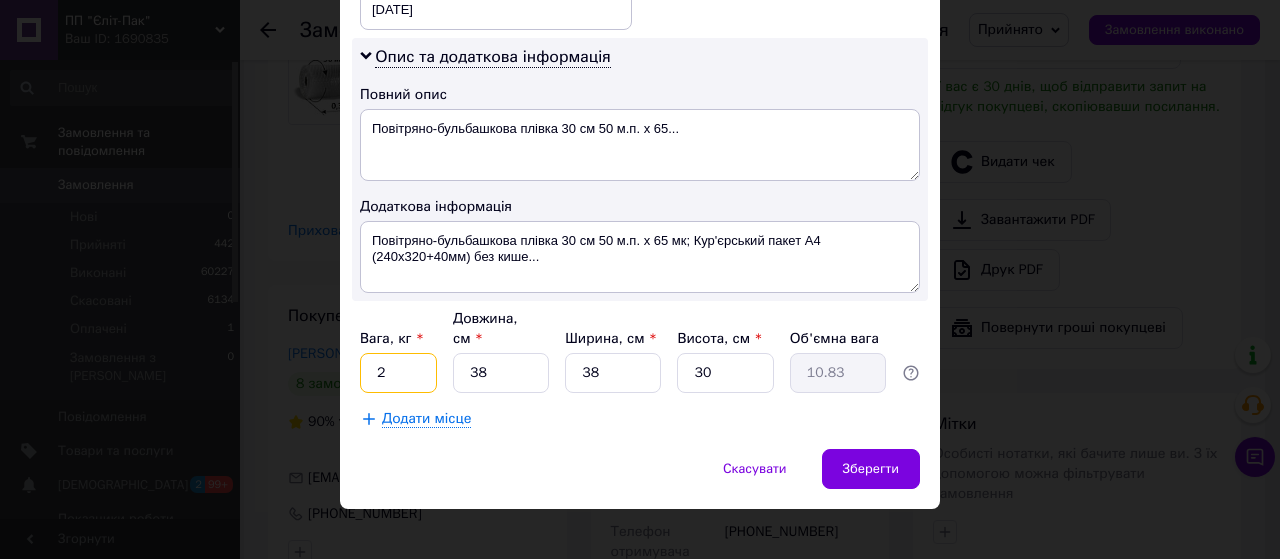 drag, startPoint x: 393, startPoint y: 350, endPoint x: 369, endPoint y: 351, distance: 24.020824 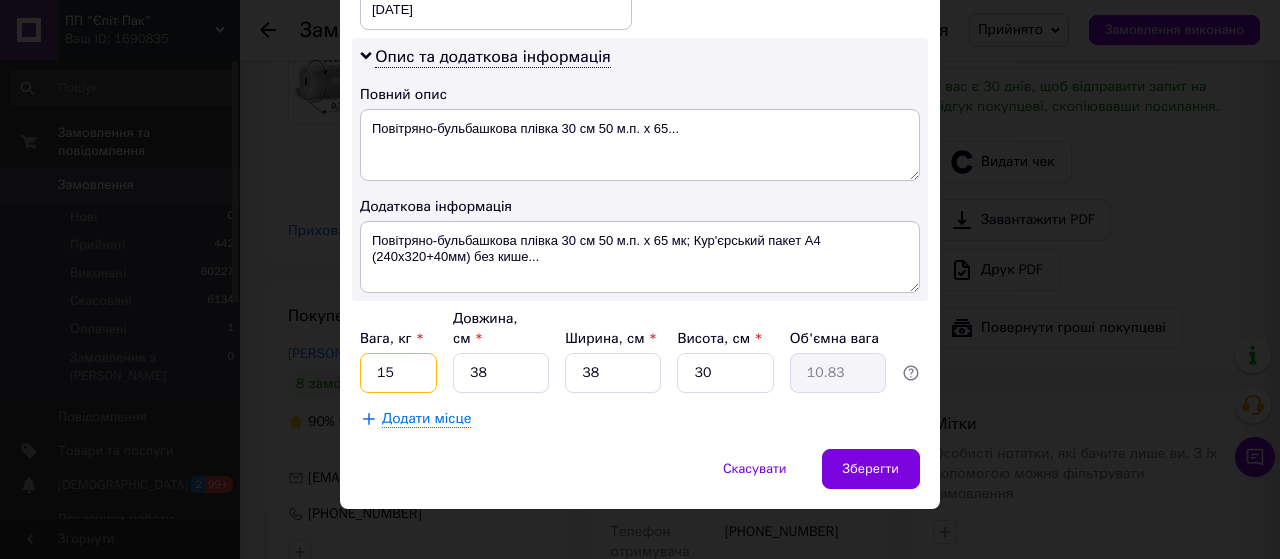 type on "1" 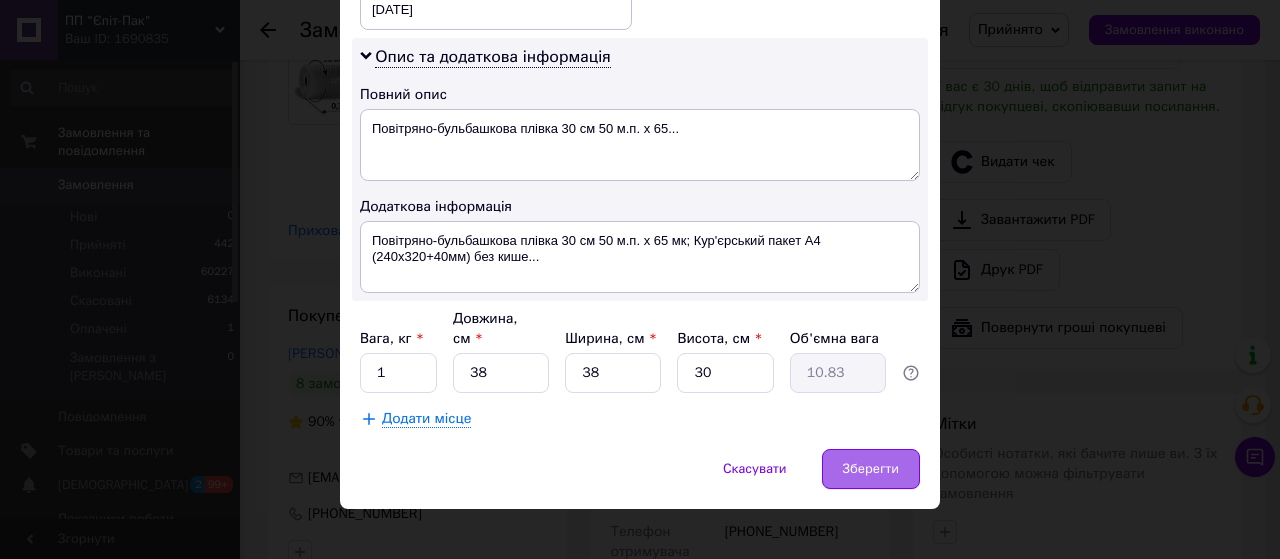 click on "Зберегти" at bounding box center (871, 469) 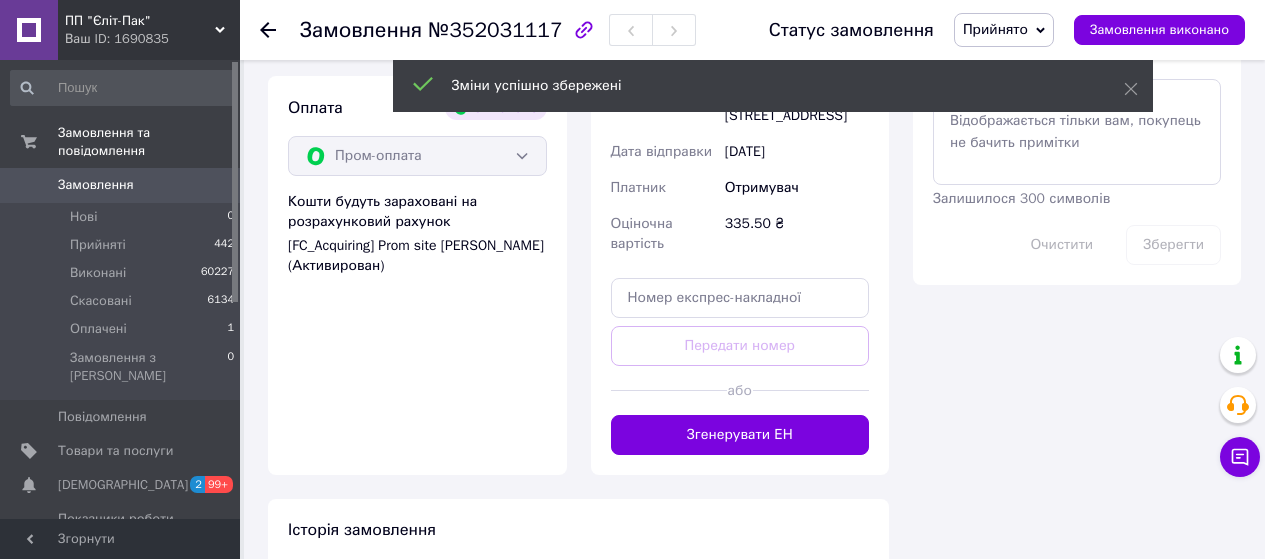 scroll, scrollTop: 1300, scrollLeft: 0, axis: vertical 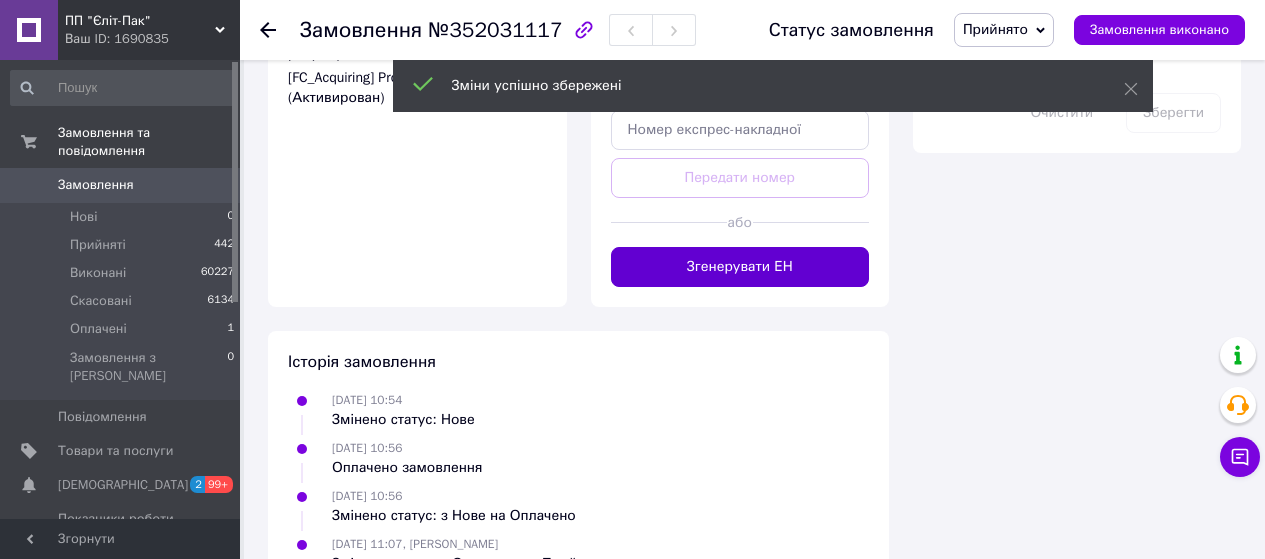 click on "Згенерувати ЕН" at bounding box center (740, 267) 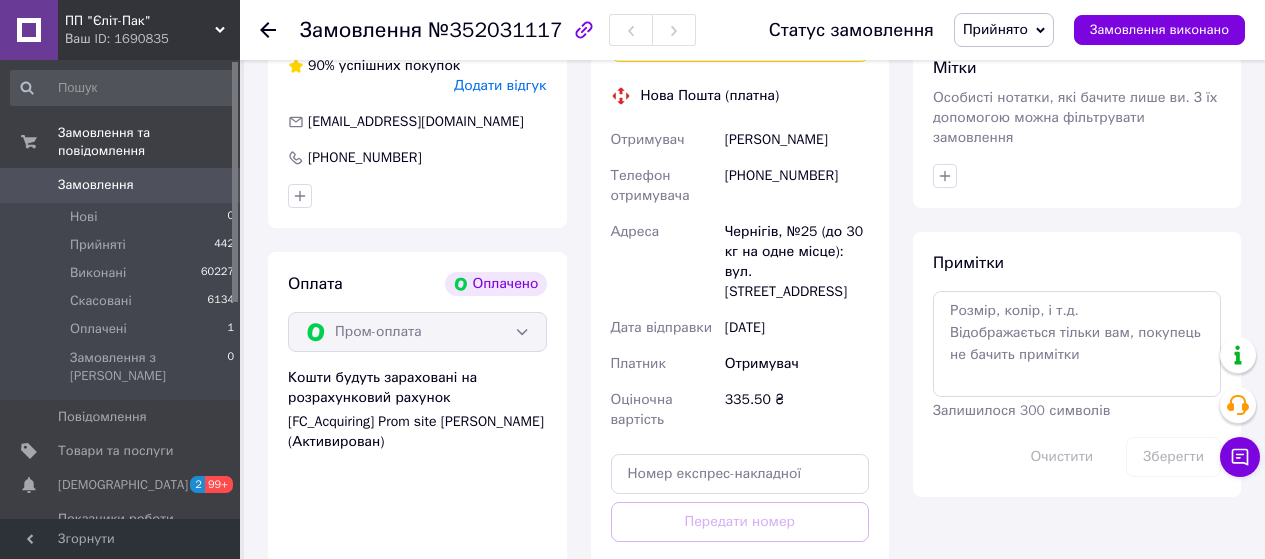 scroll, scrollTop: 900, scrollLeft: 0, axis: vertical 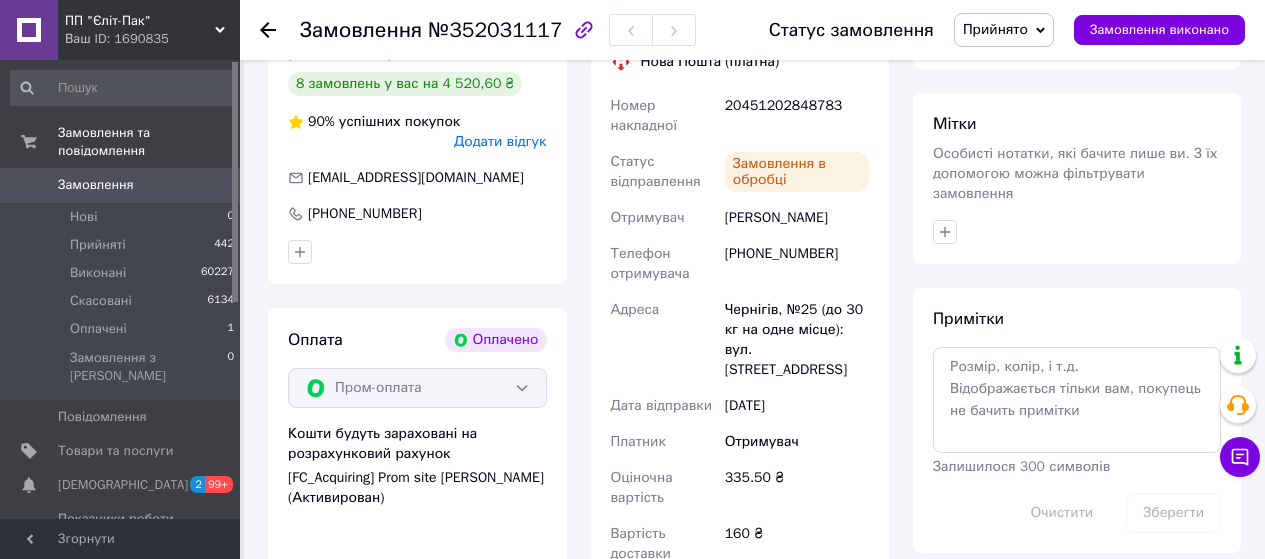 click on "20451202848783" at bounding box center (797, 116) 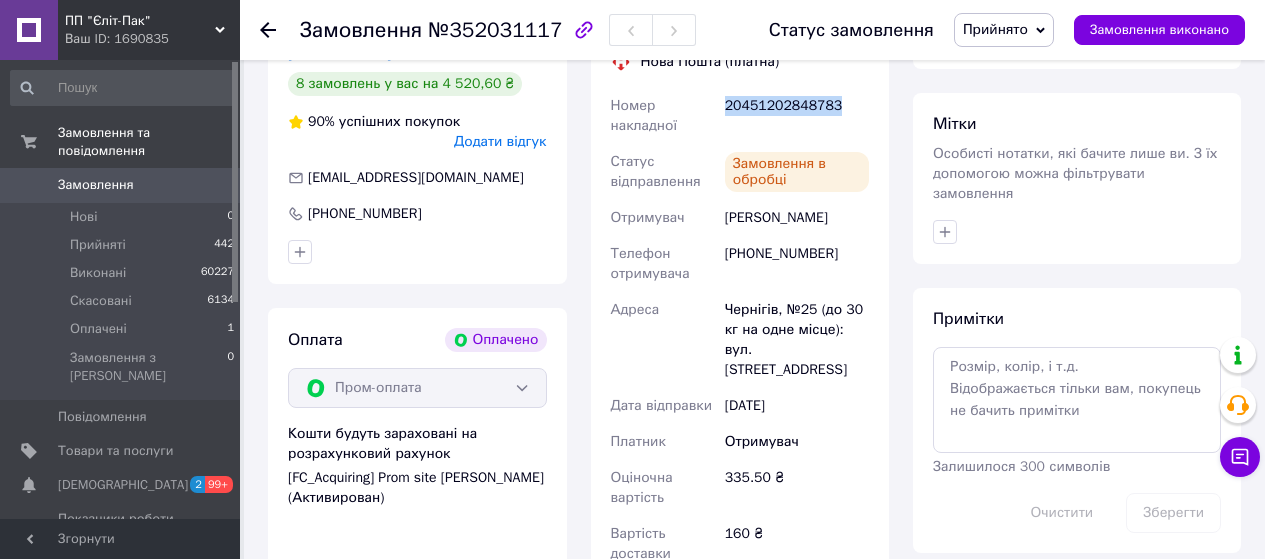 click on "20451202848783" at bounding box center [797, 116] 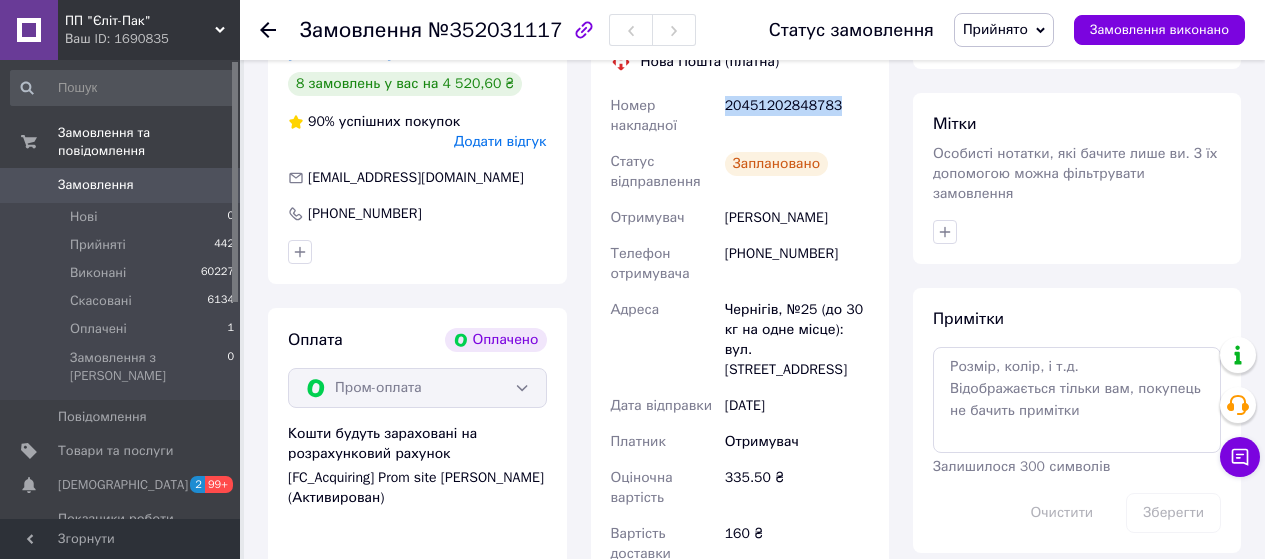 copy on "20451202848783" 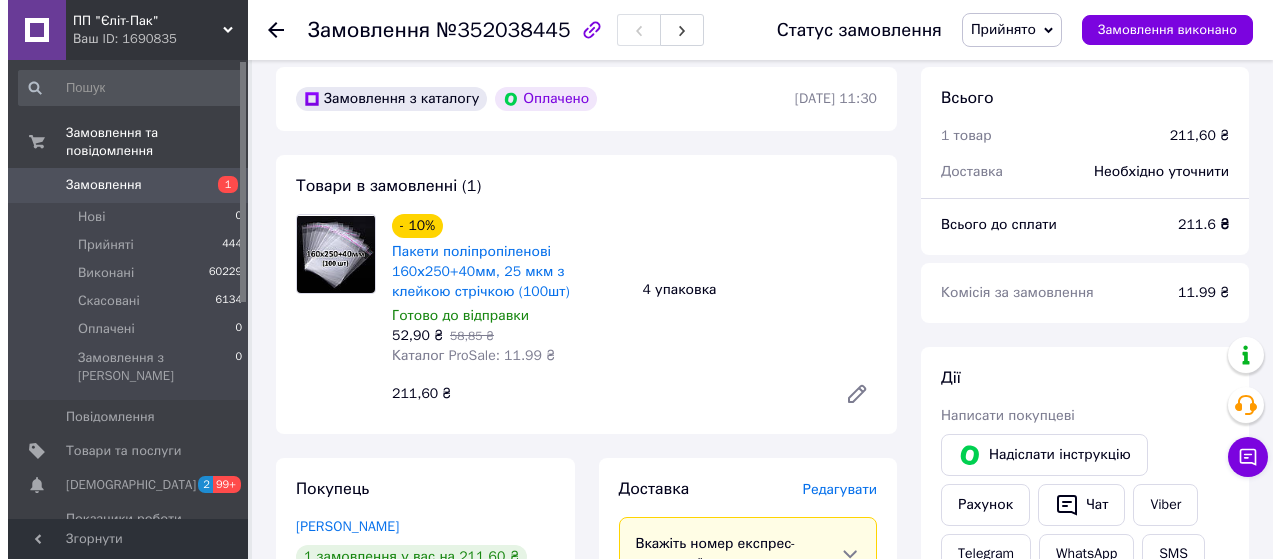 scroll, scrollTop: 100, scrollLeft: 0, axis: vertical 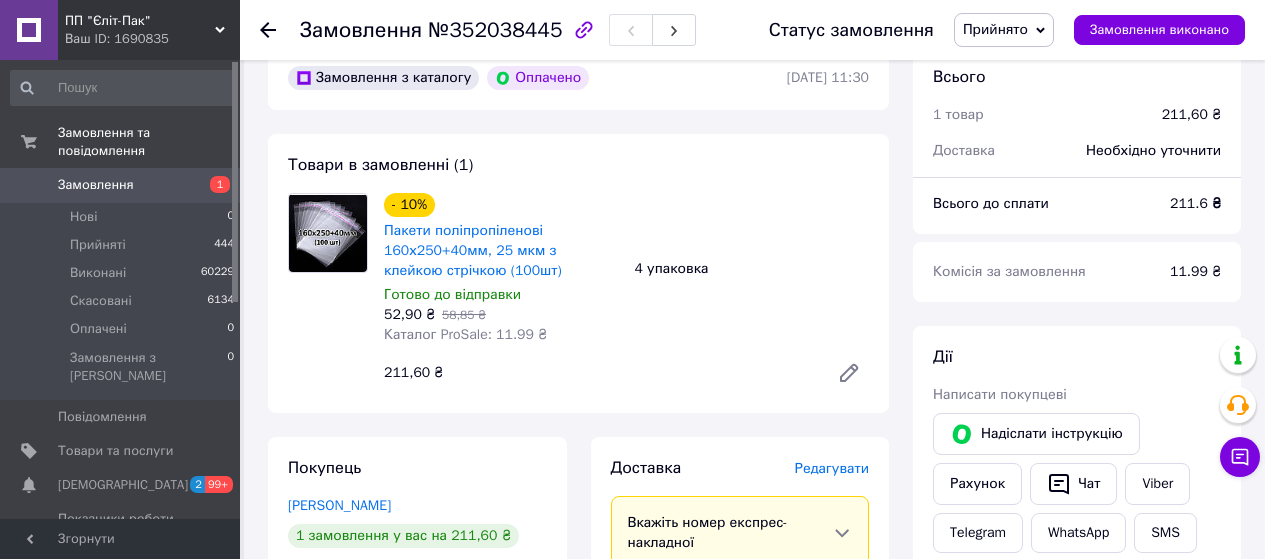 click on "Редагувати" at bounding box center [832, 468] 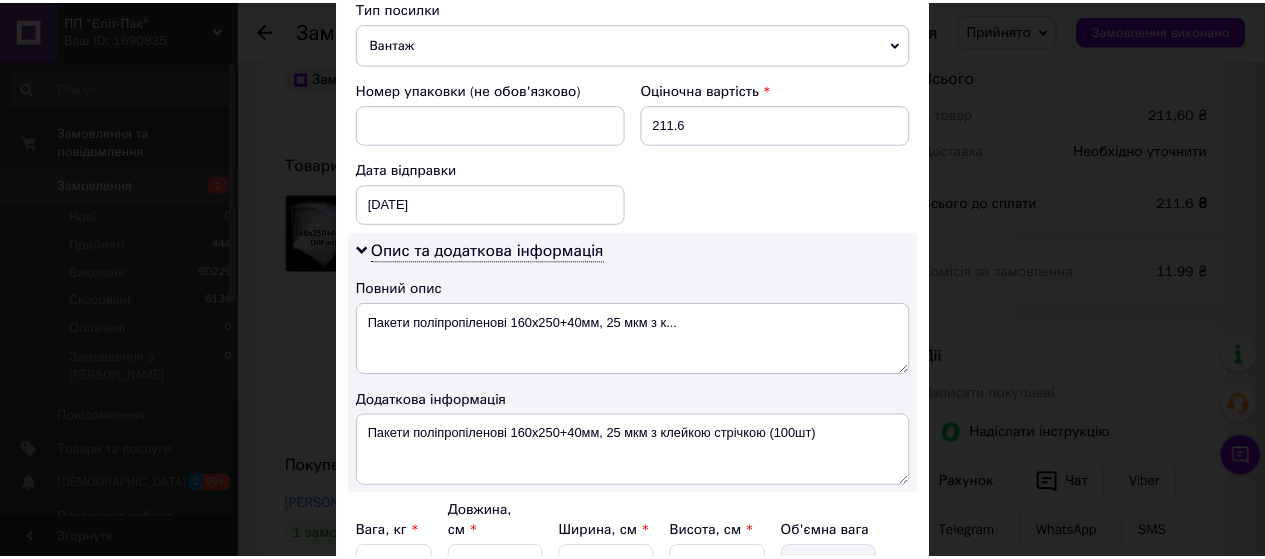 scroll, scrollTop: 1013, scrollLeft: 0, axis: vertical 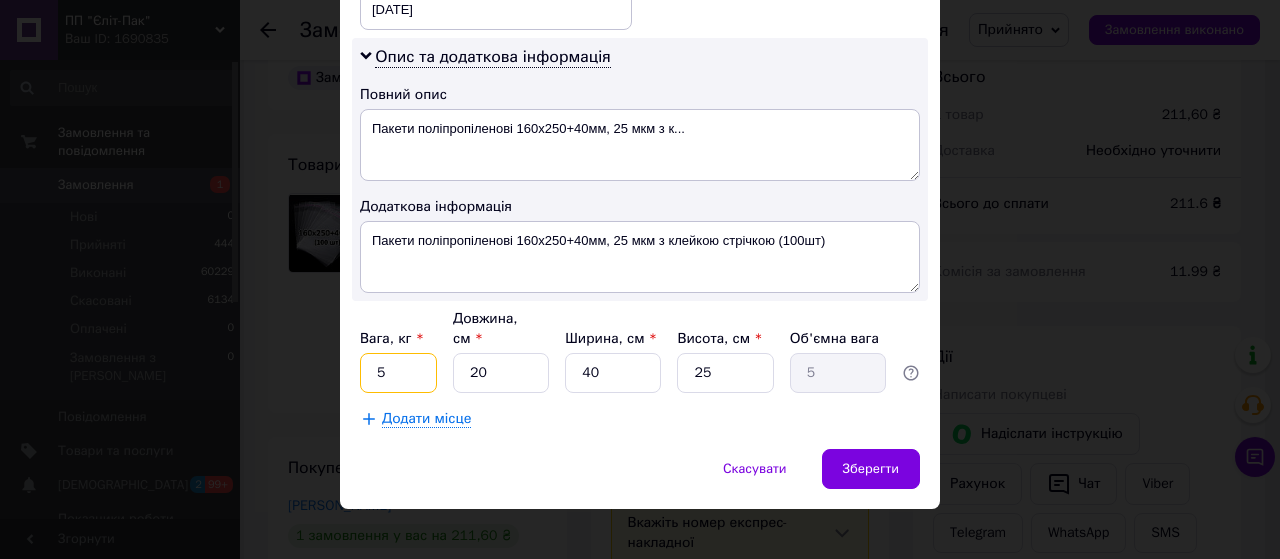 drag, startPoint x: 388, startPoint y: 354, endPoint x: 358, endPoint y: 346, distance: 31.04835 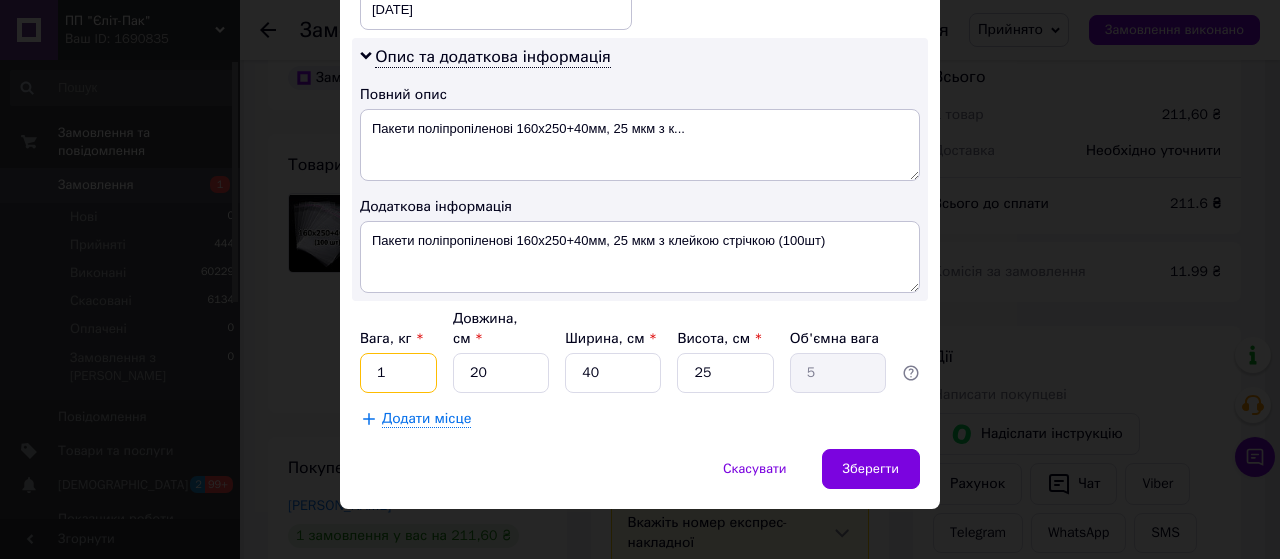 type on "1" 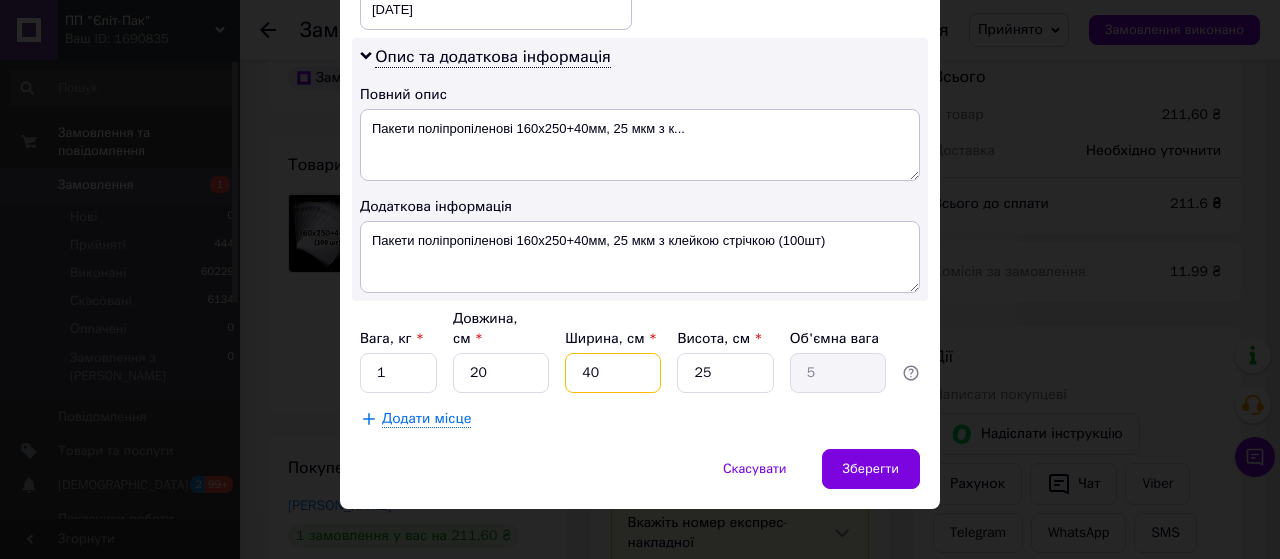 drag, startPoint x: 561, startPoint y: 352, endPoint x: 546, endPoint y: 349, distance: 15.297058 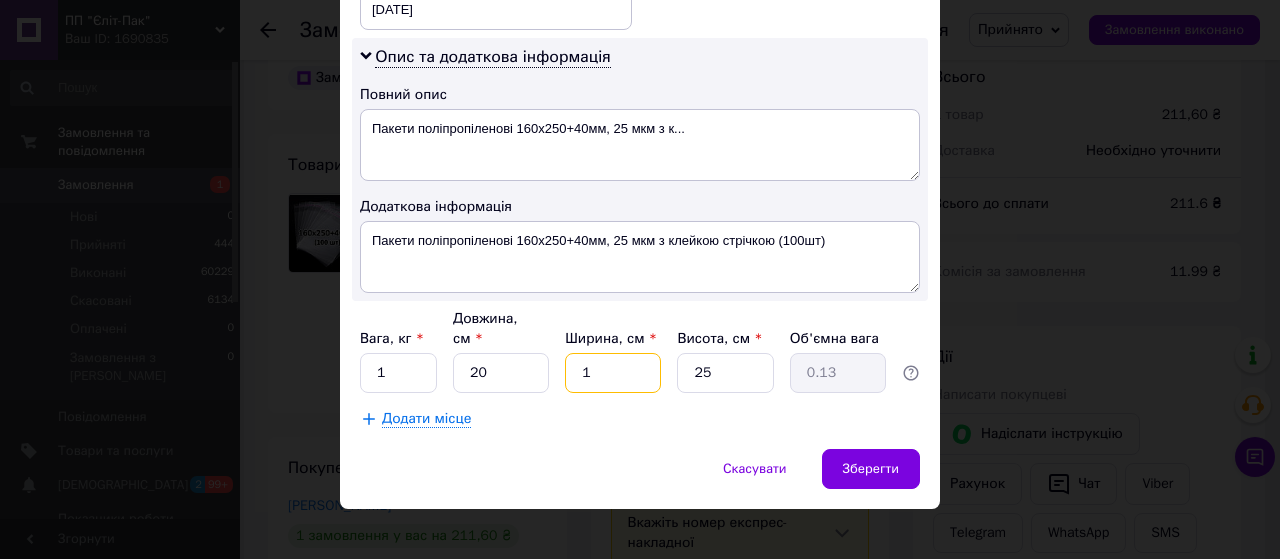 type on "10" 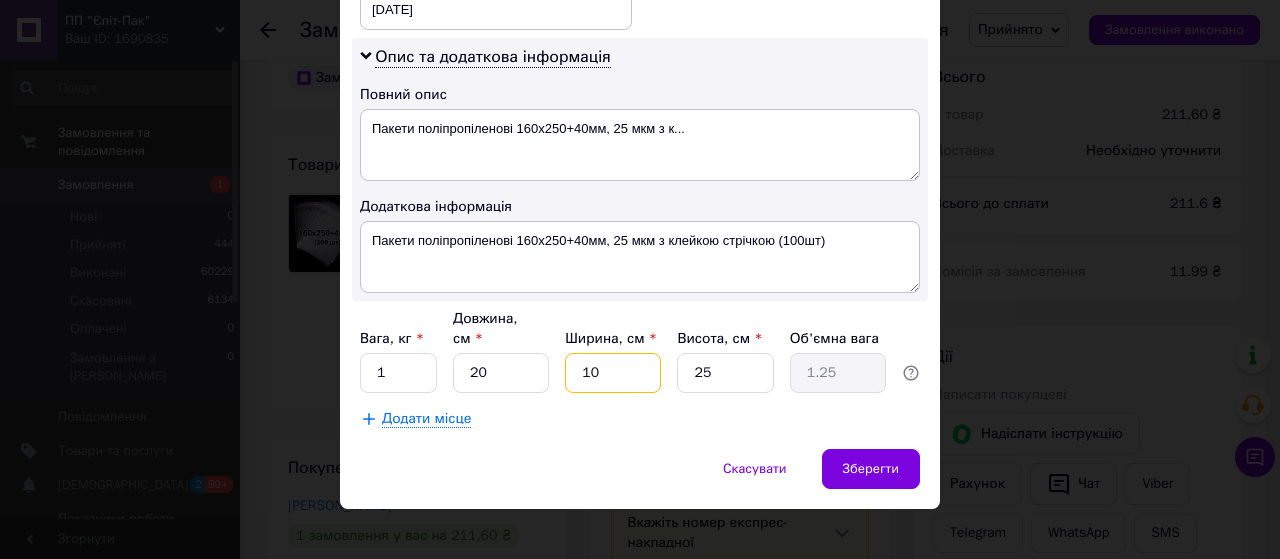 type on "10" 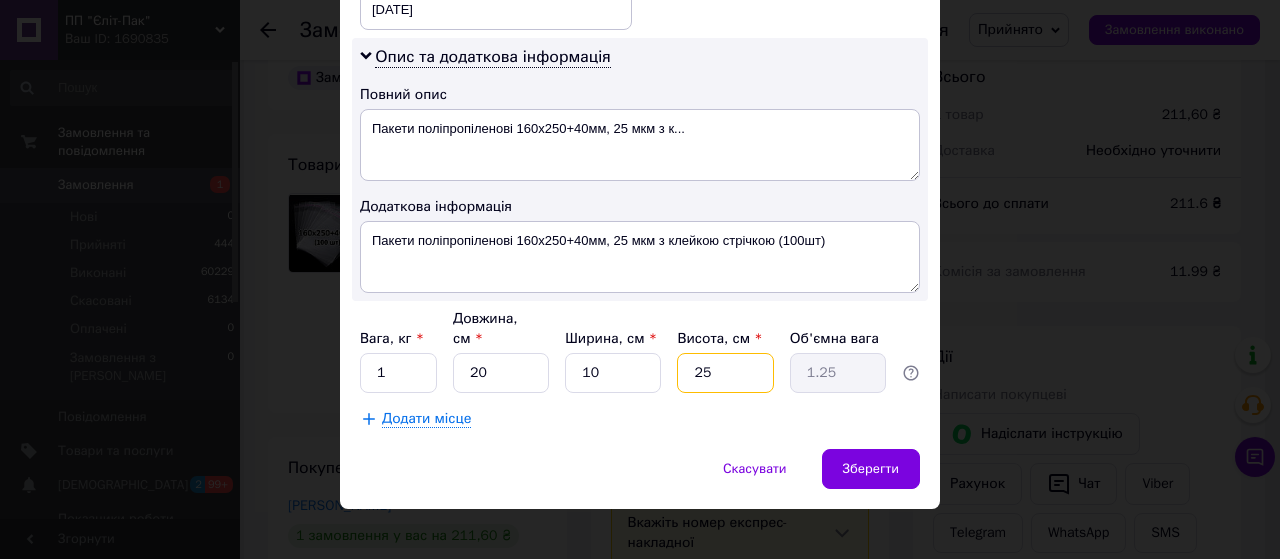 drag, startPoint x: 723, startPoint y: 353, endPoint x: 673, endPoint y: 351, distance: 50.039986 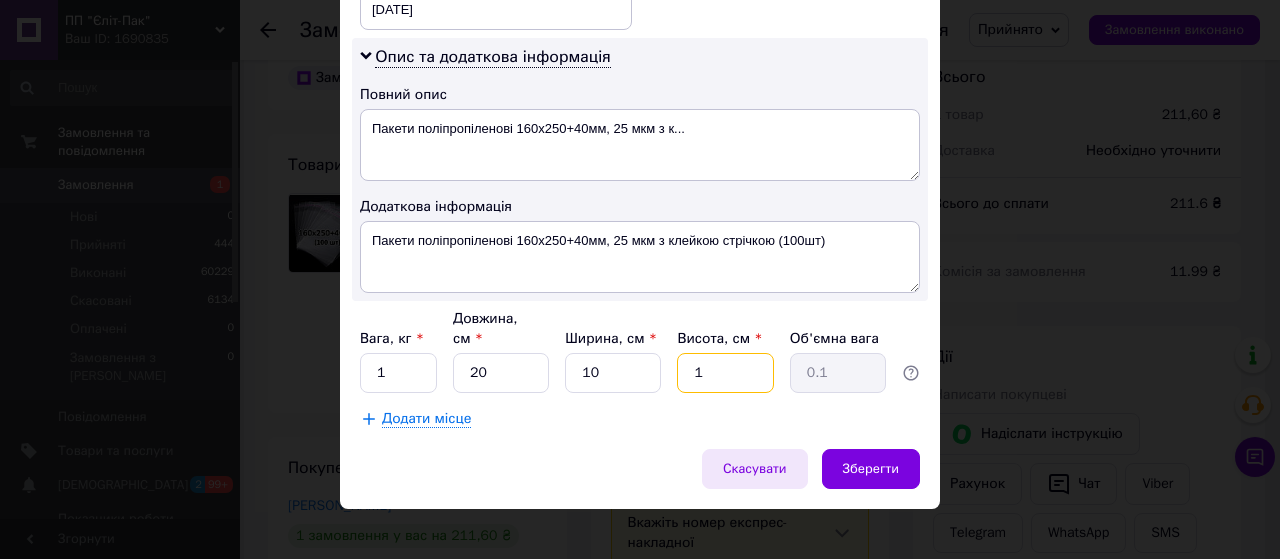 type on "10" 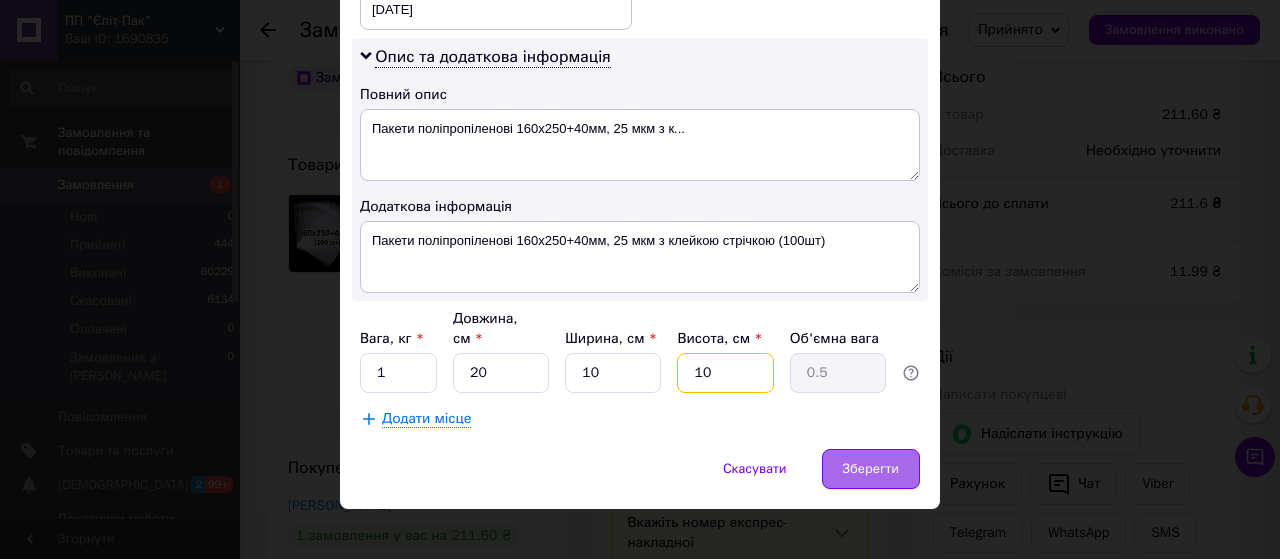type on "10" 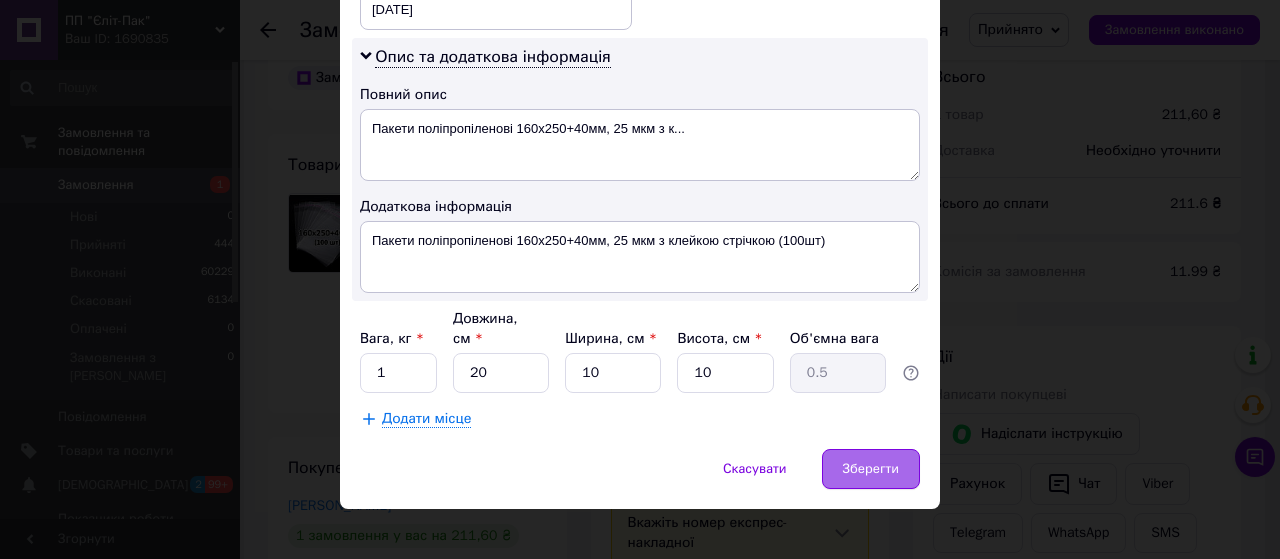 click on "Зберегти" at bounding box center (871, 469) 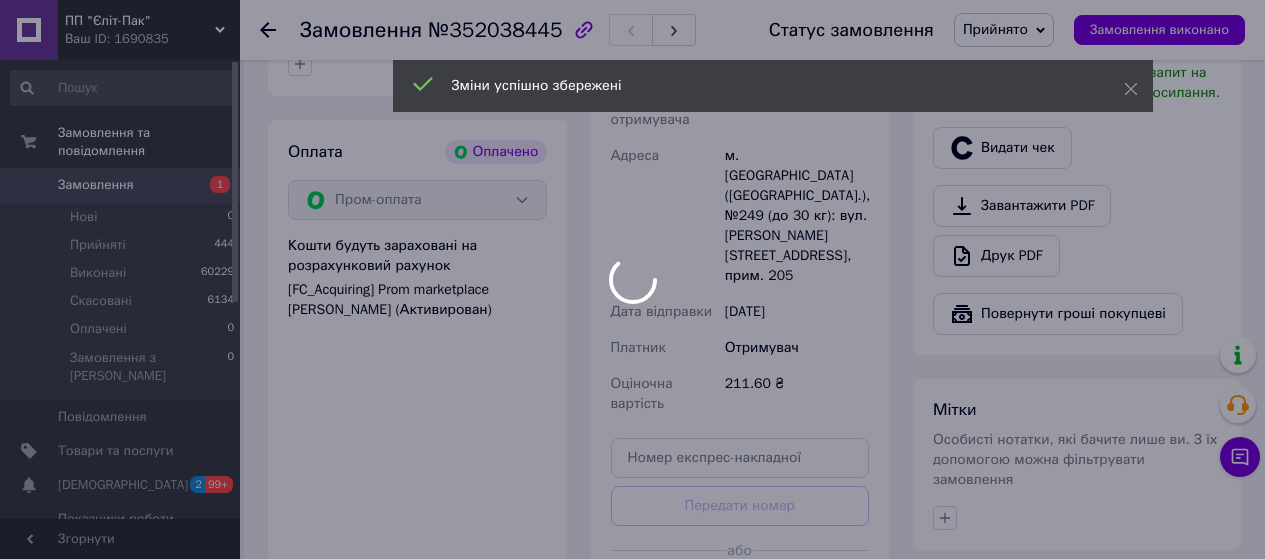 scroll, scrollTop: 700, scrollLeft: 0, axis: vertical 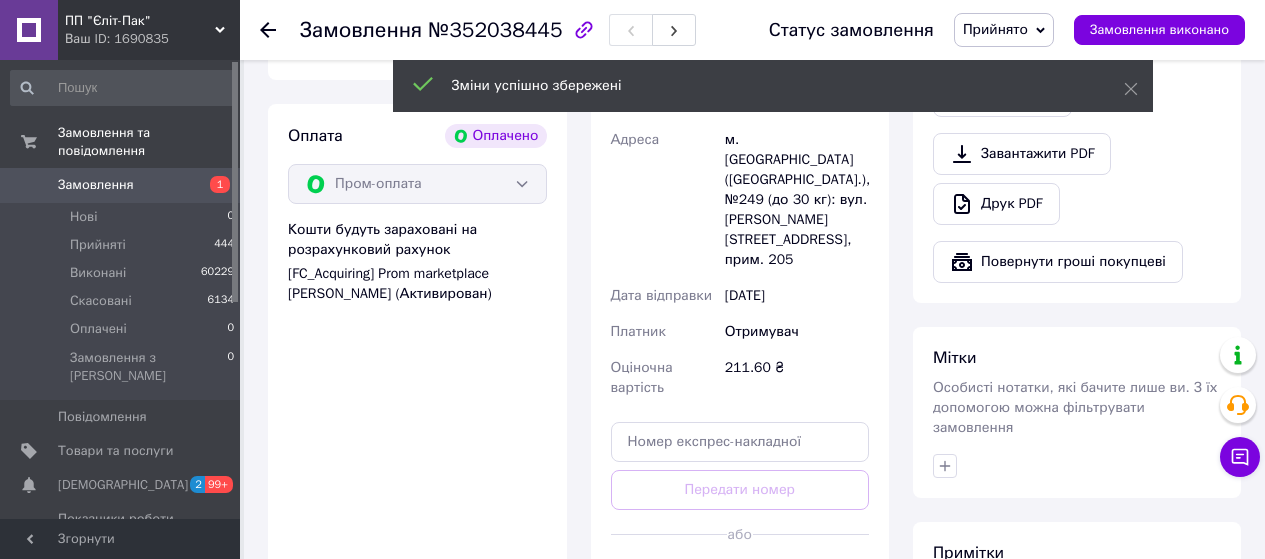 click on "Згенерувати ЕН" at bounding box center [740, 579] 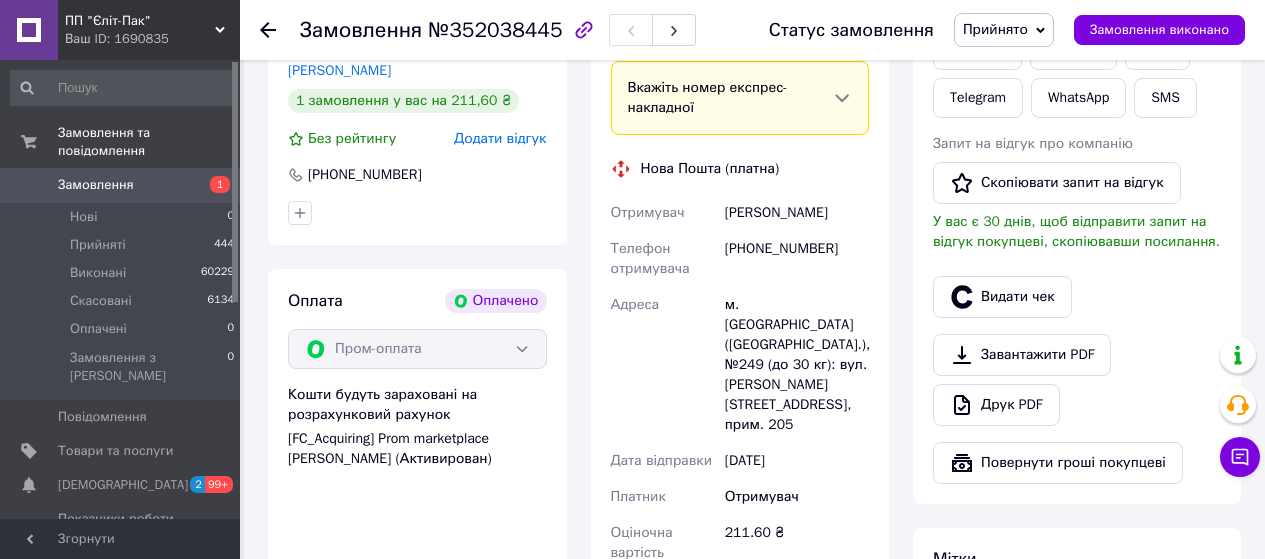 scroll, scrollTop: 500, scrollLeft: 0, axis: vertical 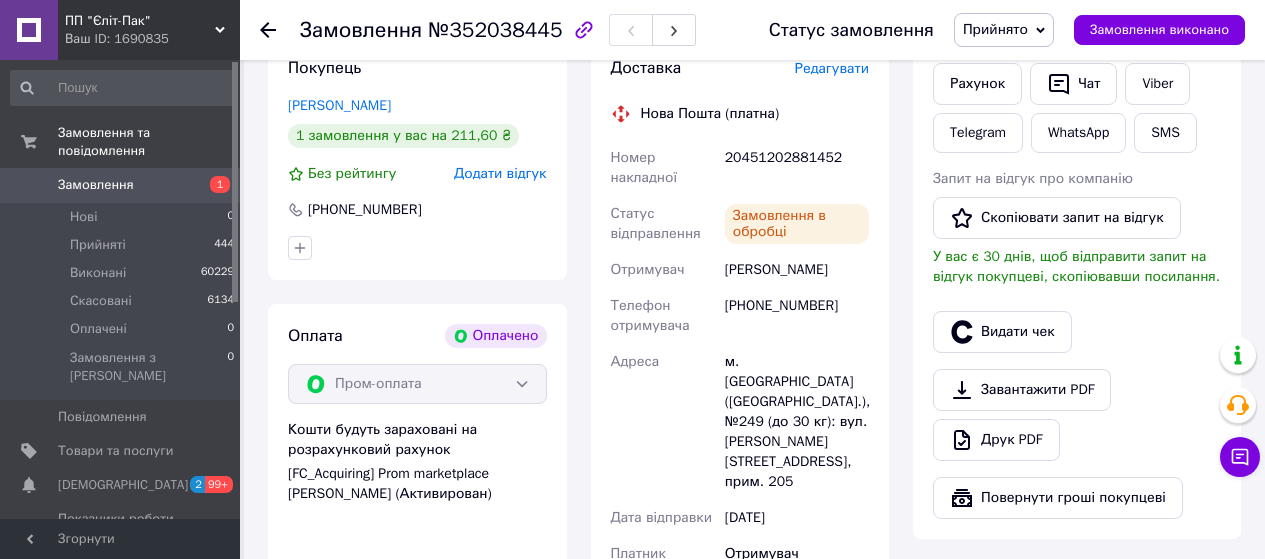 click on "20451202881452" at bounding box center [797, 168] 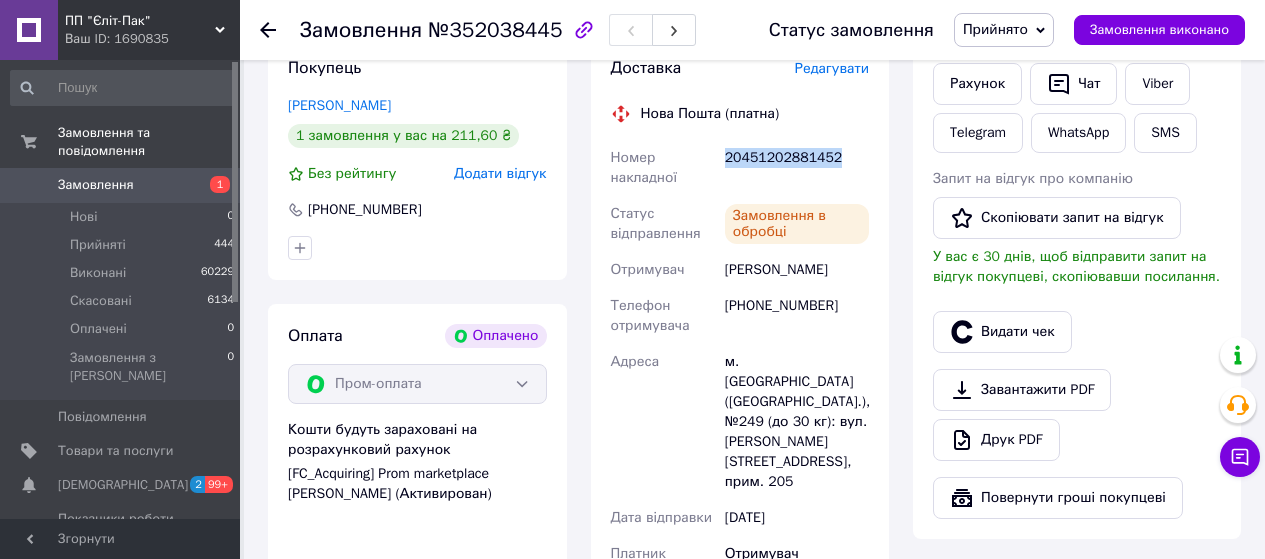 click on "20451202881452" at bounding box center (797, 168) 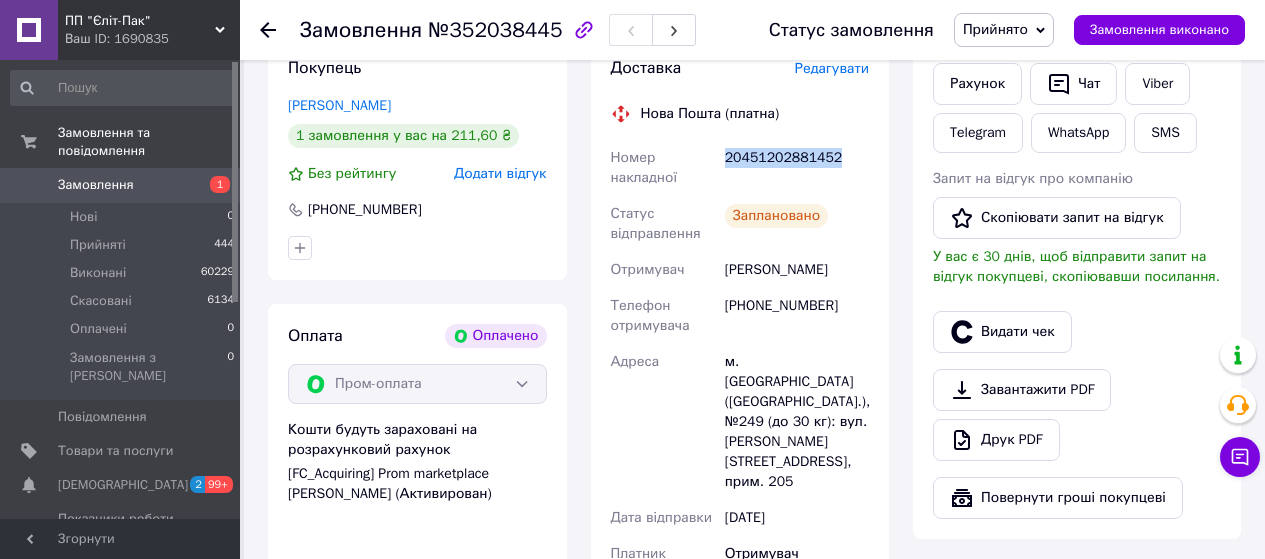 copy on "20451202881452" 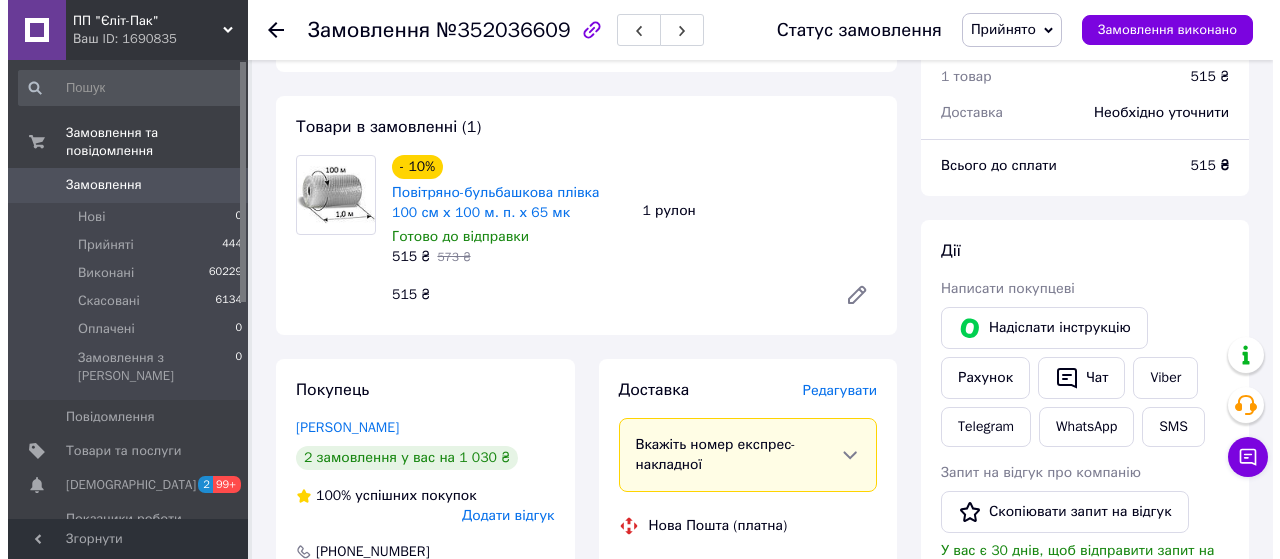 scroll, scrollTop: 200, scrollLeft: 0, axis: vertical 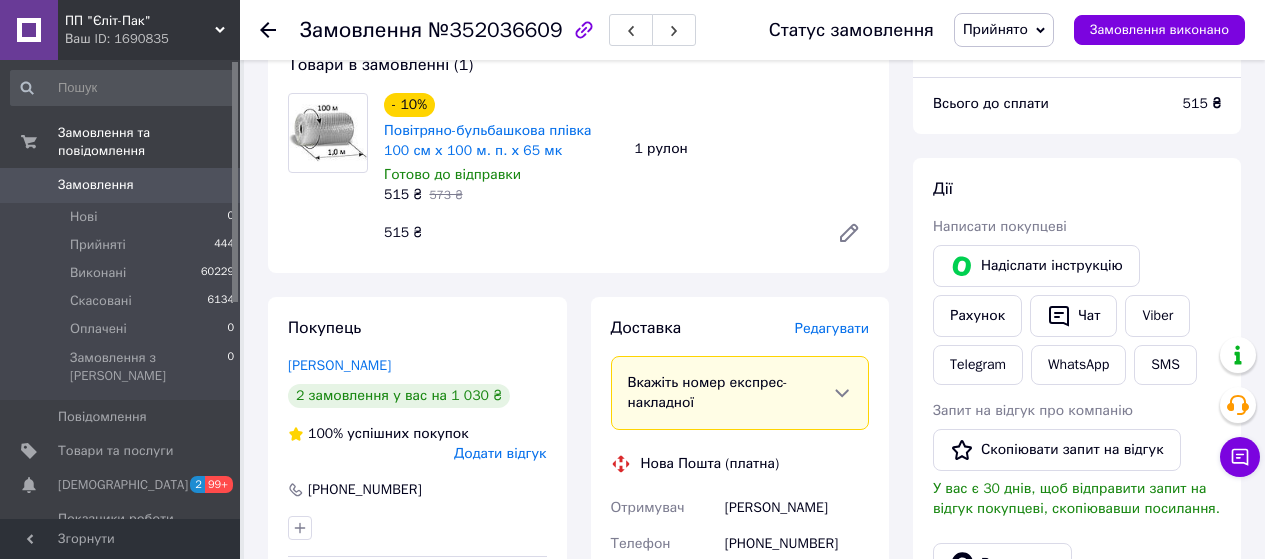 click on "Редагувати" at bounding box center [832, 328] 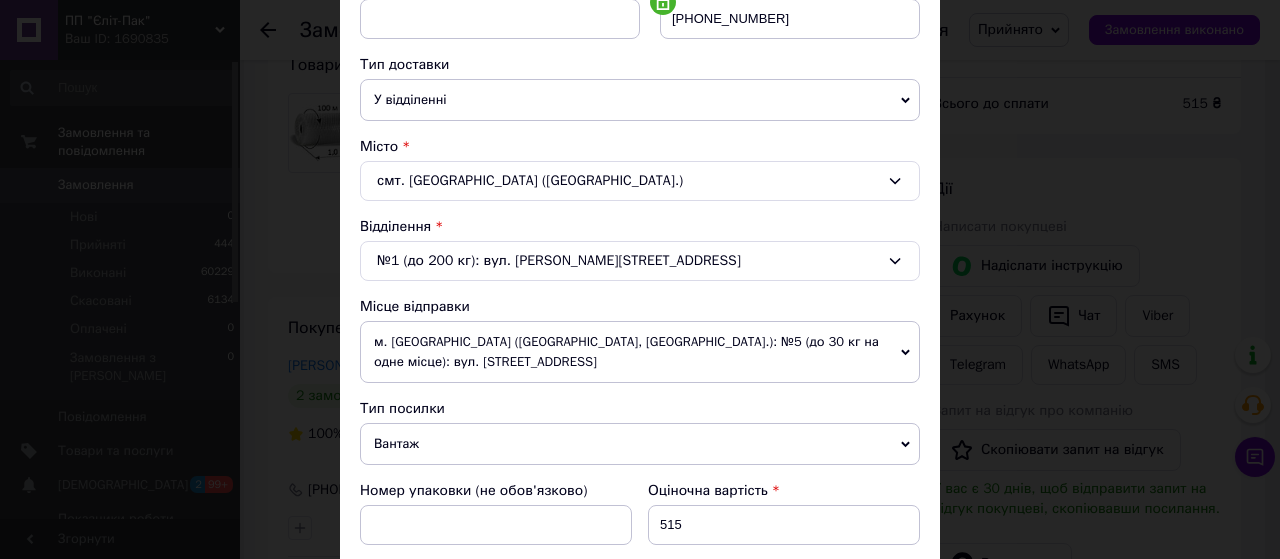 scroll, scrollTop: 600, scrollLeft: 0, axis: vertical 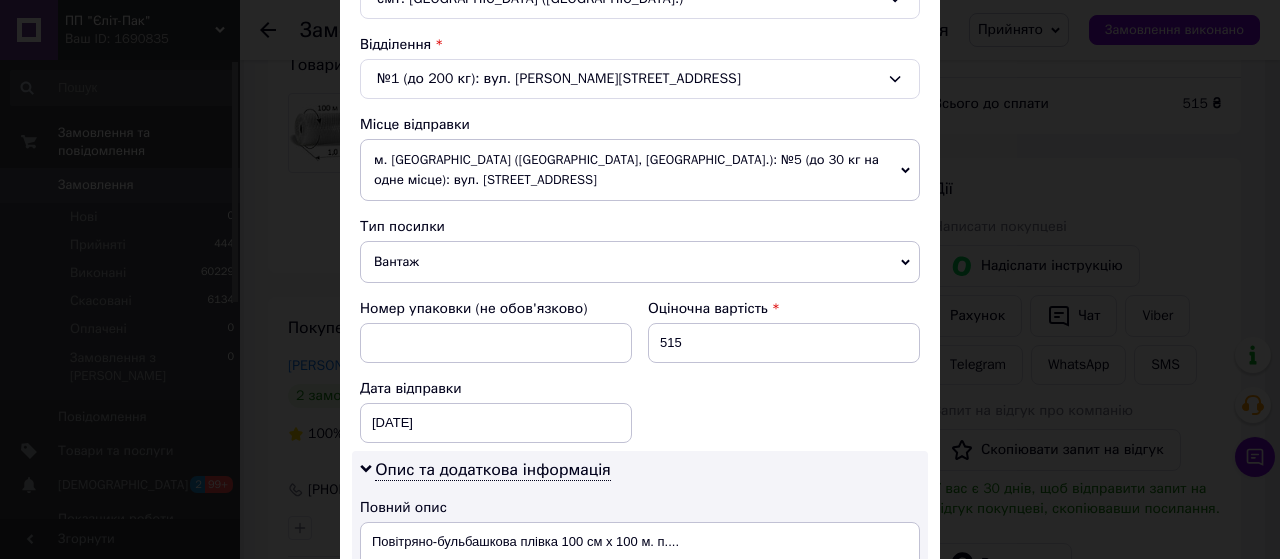 click on "м. [GEOGRAPHIC_DATA] ([GEOGRAPHIC_DATA], [GEOGRAPHIC_DATA].): №5 (до 30 кг на одне місце): вул. [STREET_ADDRESS]" at bounding box center (640, 170) 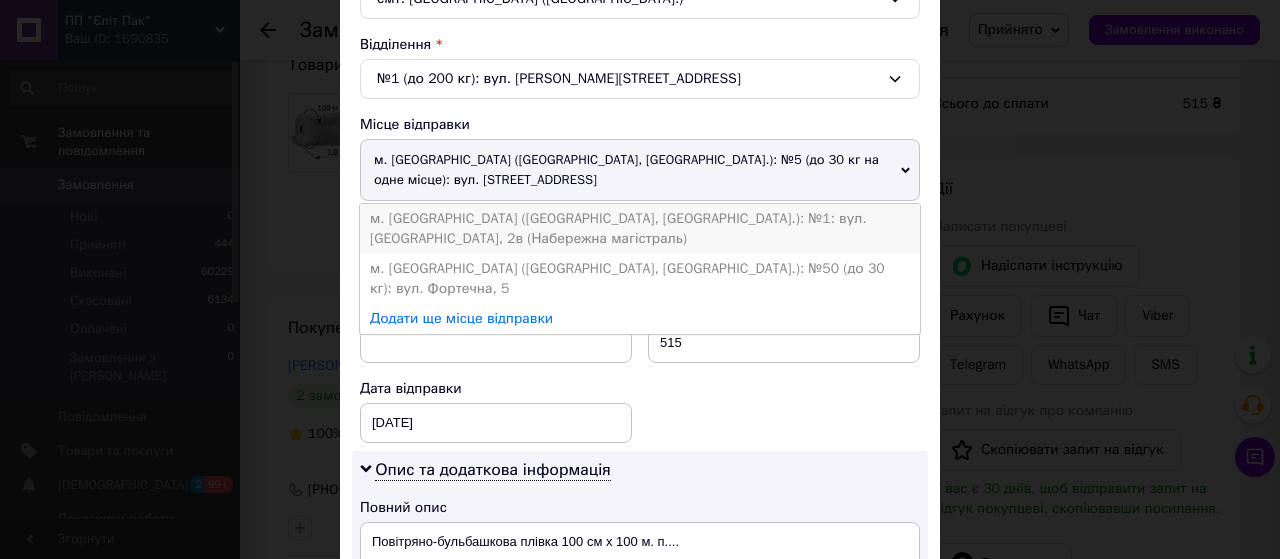 click on "м. [GEOGRAPHIC_DATA] ([GEOGRAPHIC_DATA], [GEOGRAPHIC_DATA].): №1: вул. [GEOGRAPHIC_DATA], 2в (Набережна магістраль)" at bounding box center [640, 229] 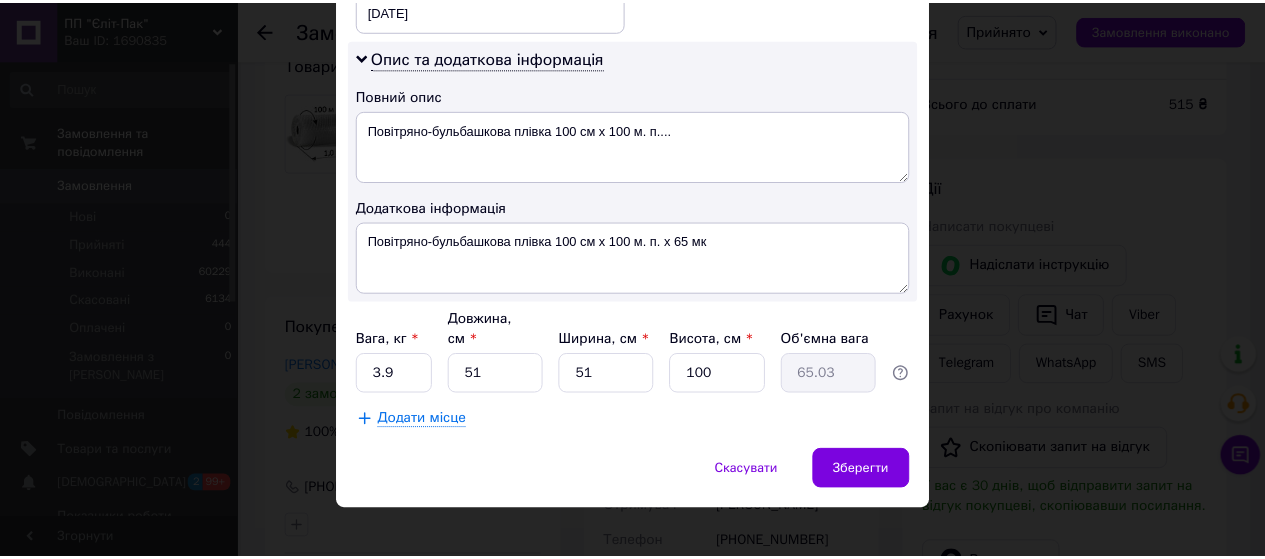 scroll, scrollTop: 1013, scrollLeft: 0, axis: vertical 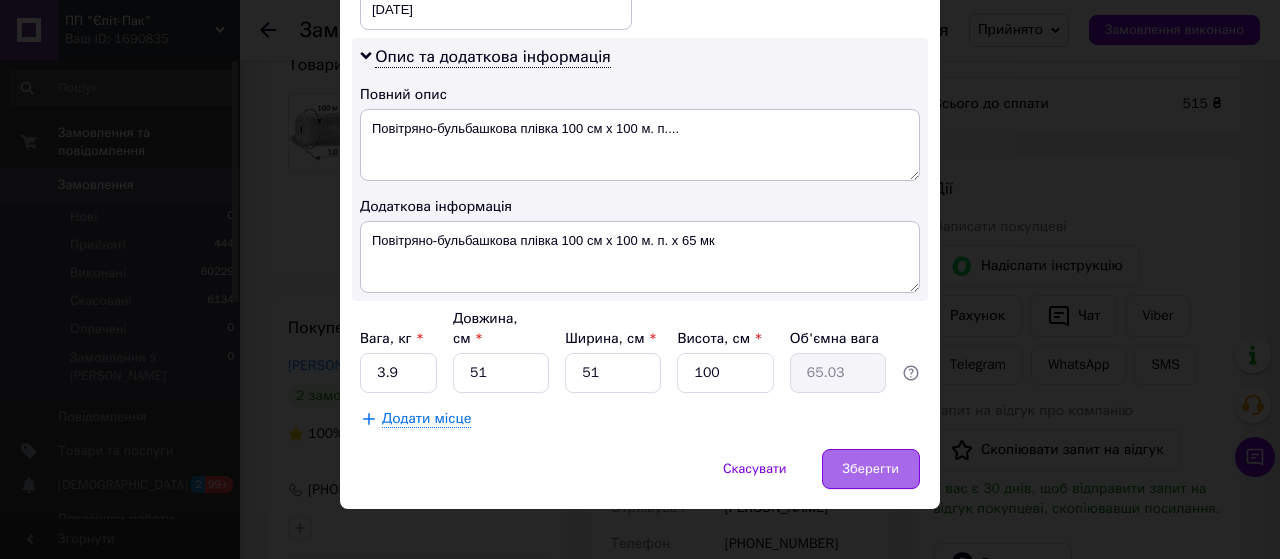 click on "Зберегти" at bounding box center (871, 469) 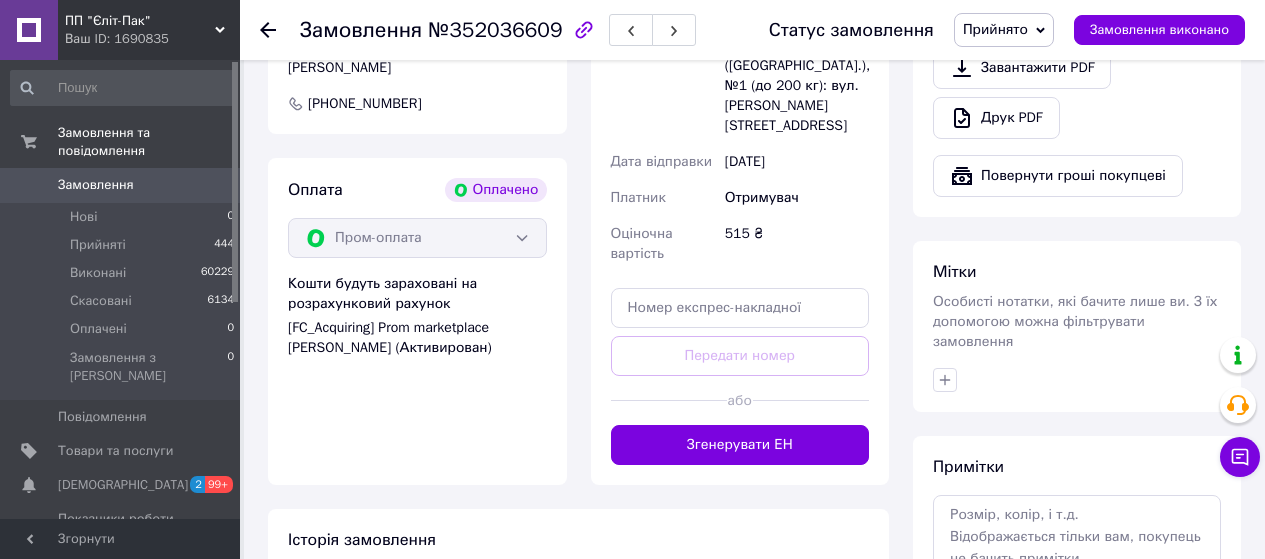 scroll, scrollTop: 800, scrollLeft: 0, axis: vertical 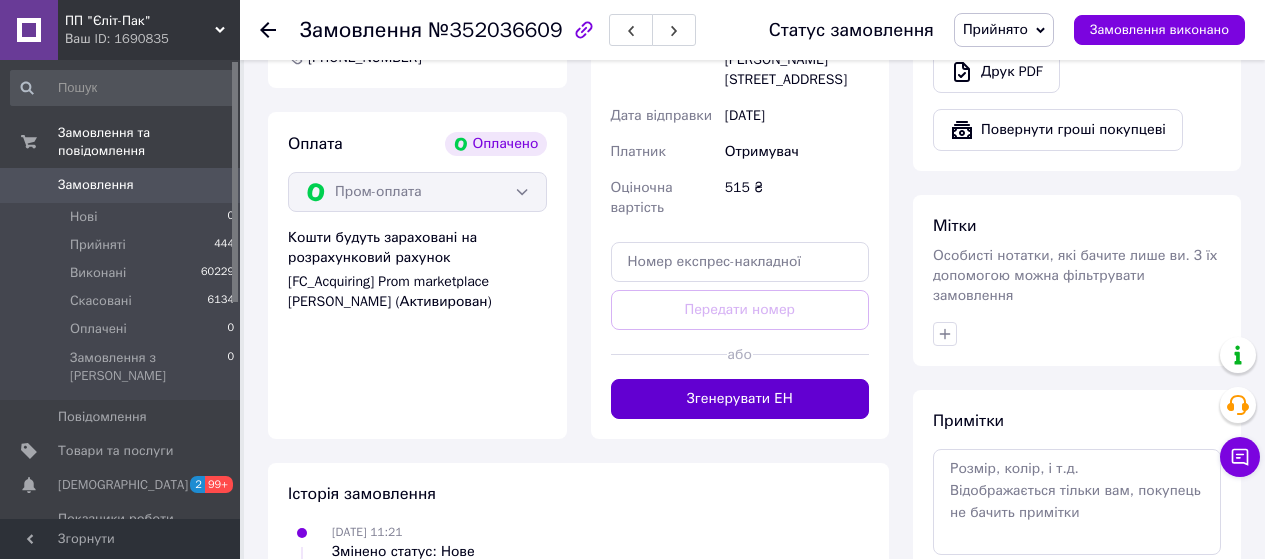 click on "Згенерувати ЕН" at bounding box center [740, 399] 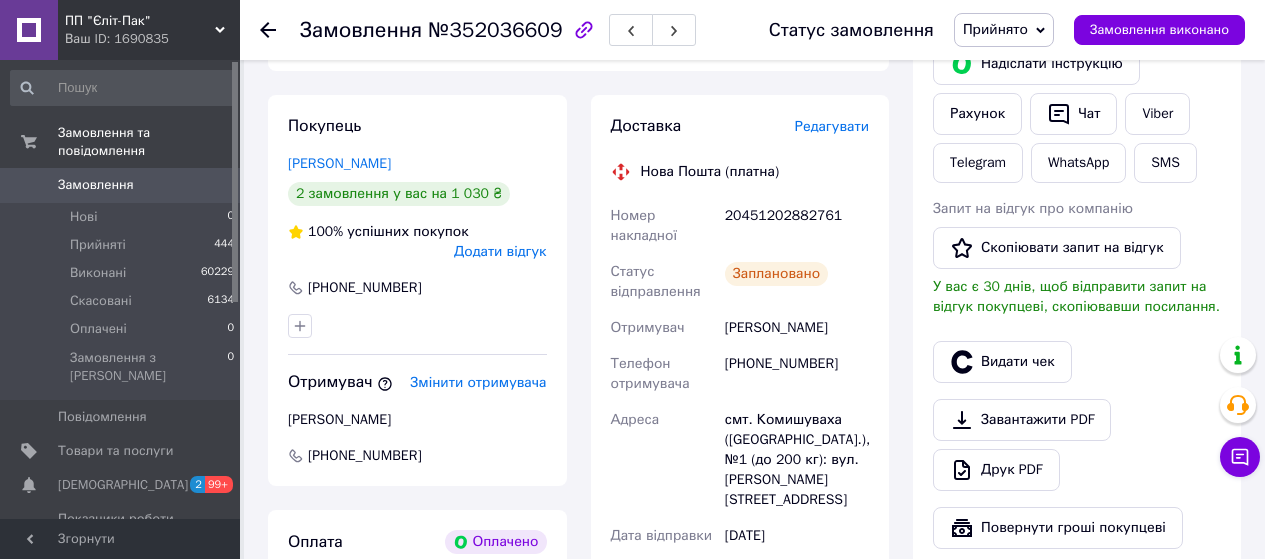 scroll, scrollTop: 400, scrollLeft: 0, axis: vertical 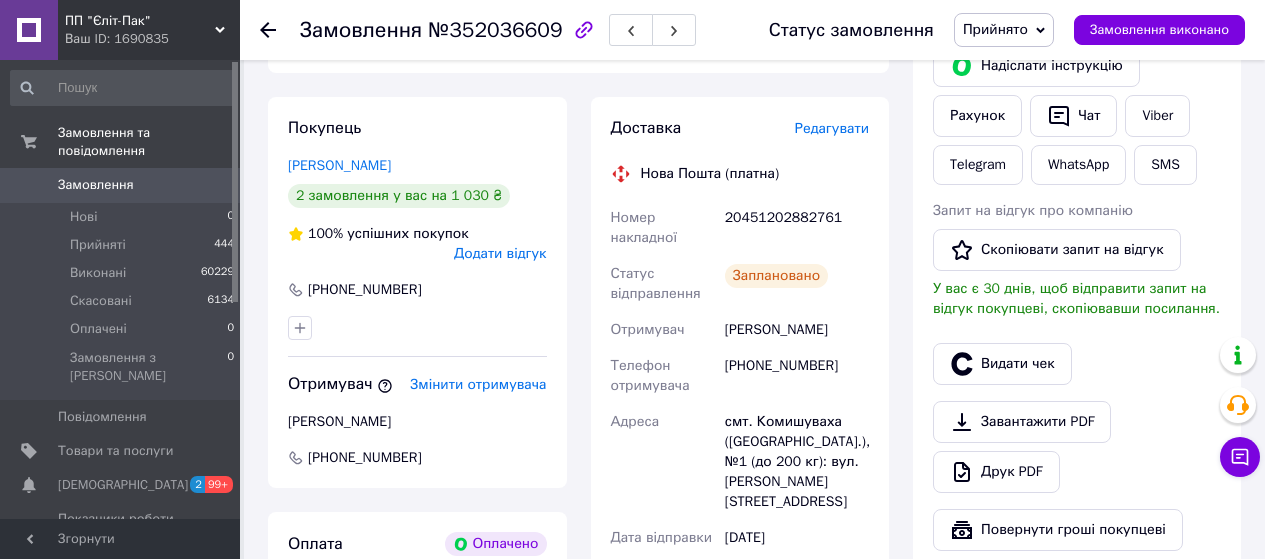 click on "20451202882761" at bounding box center [797, 228] 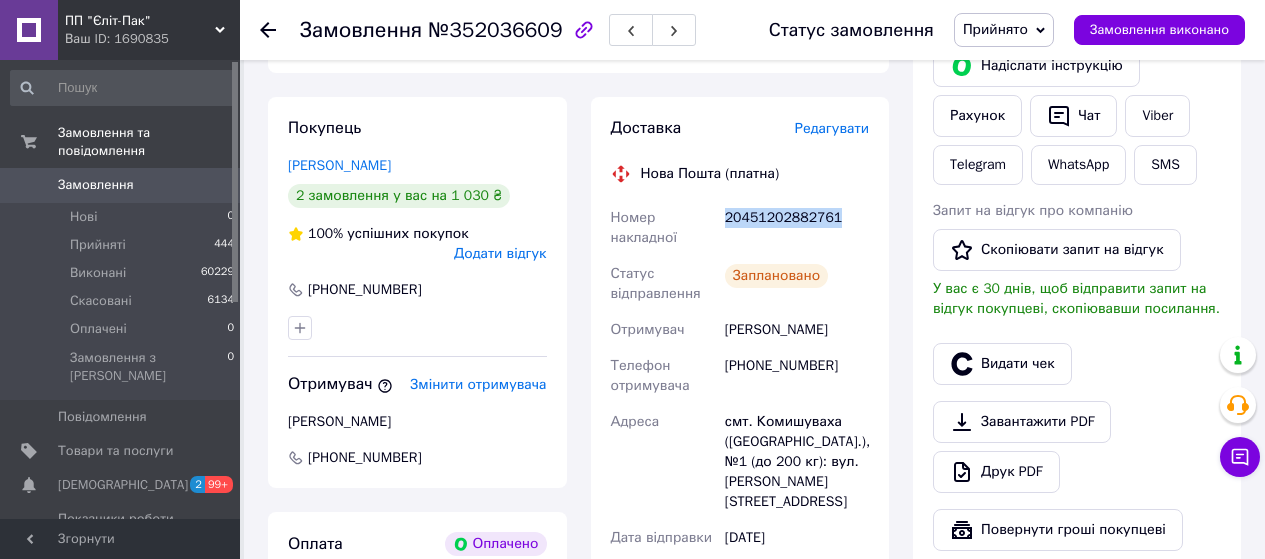 click on "20451202882761" at bounding box center (797, 228) 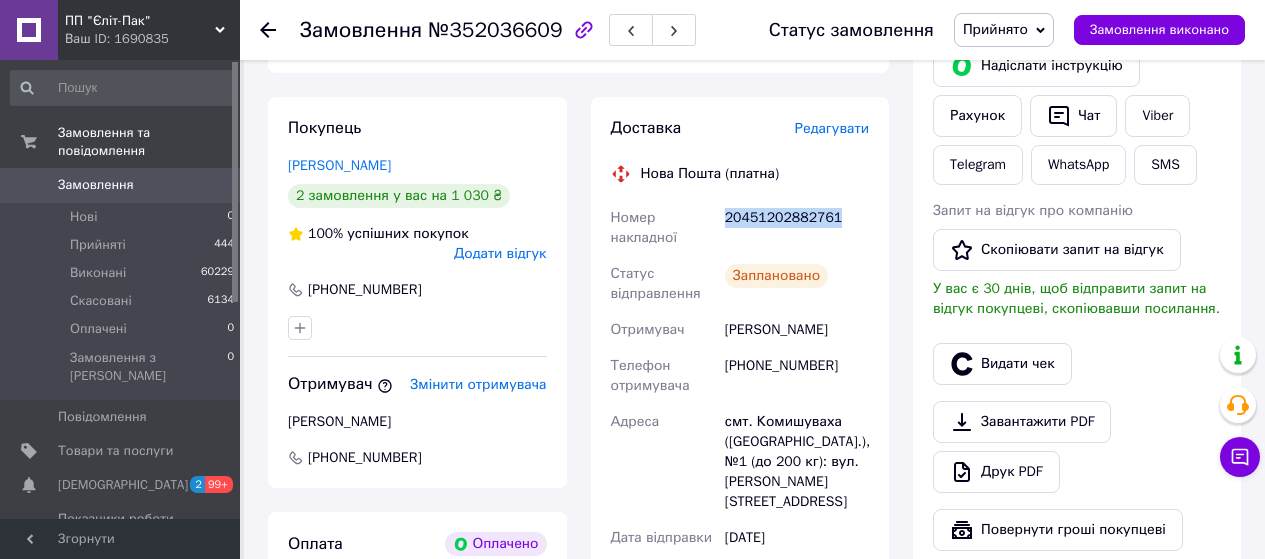 copy on "20451202882761" 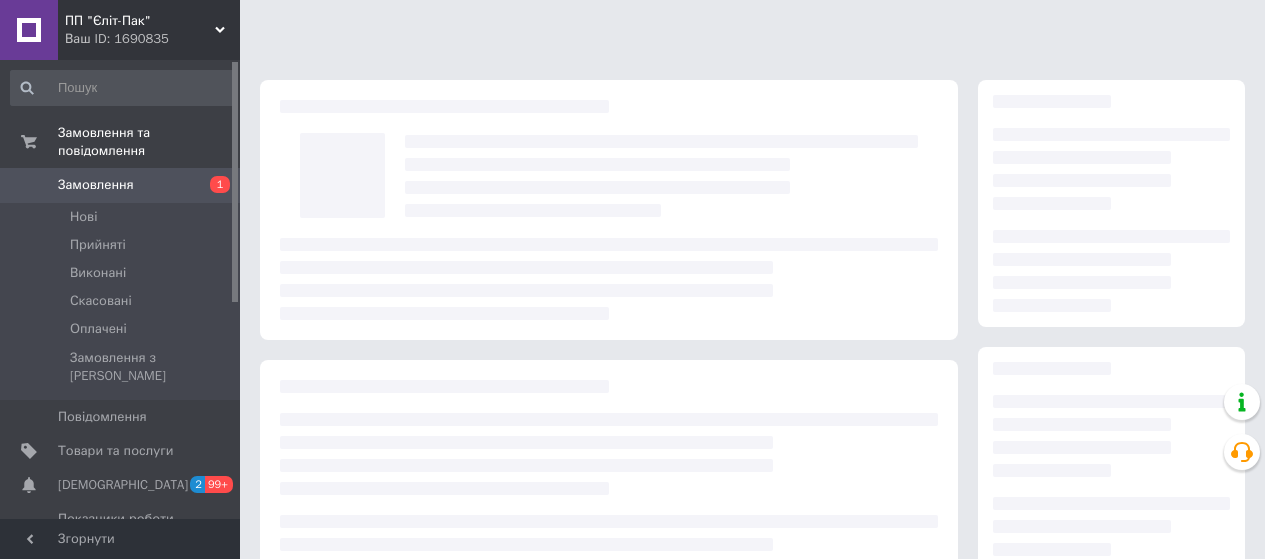 scroll, scrollTop: 0, scrollLeft: 0, axis: both 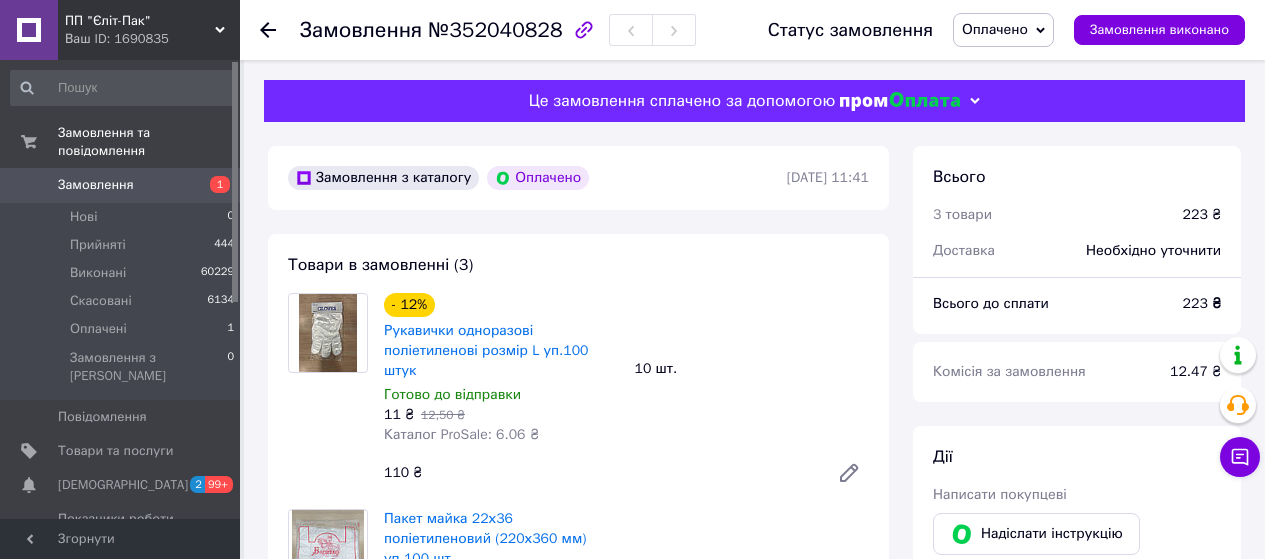 click on "Оплачено" at bounding box center (995, 29) 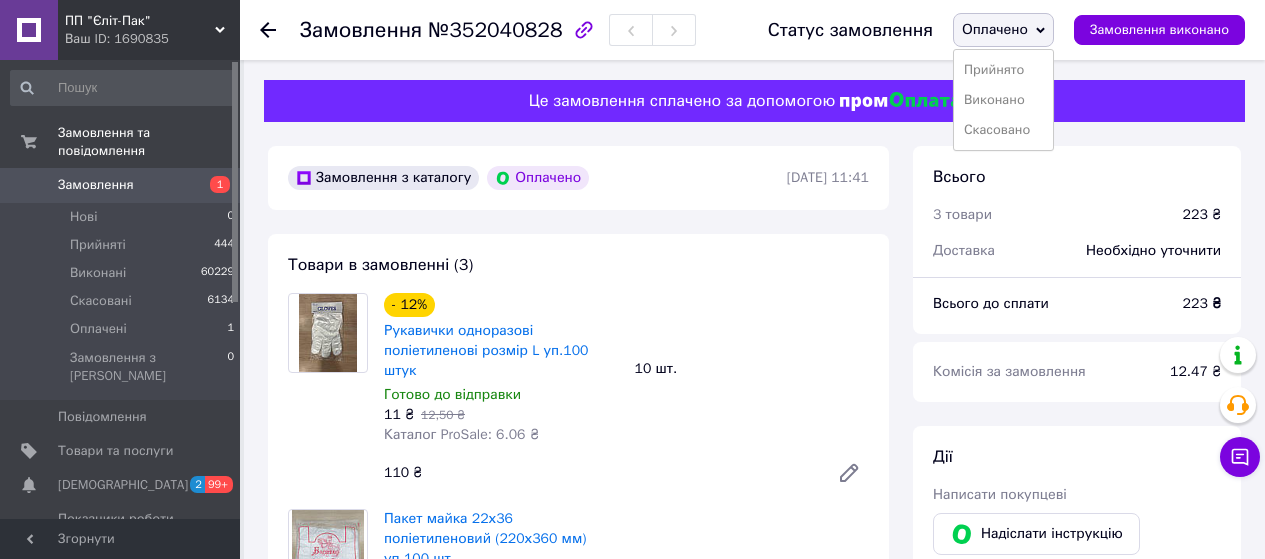 click on "Прийнято" at bounding box center [1003, 70] 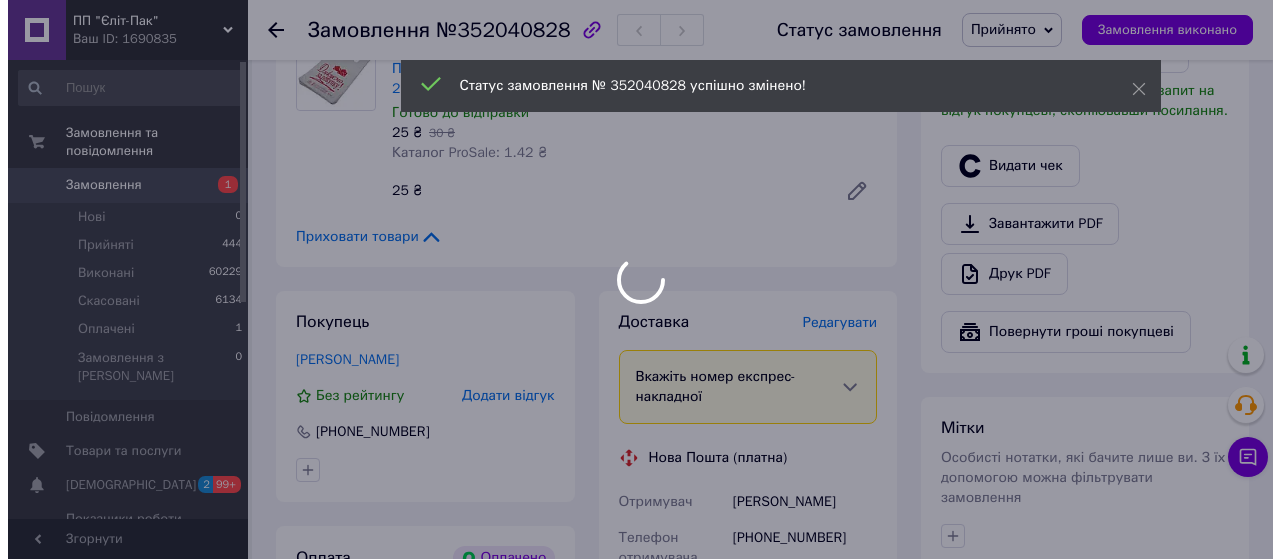scroll, scrollTop: 700, scrollLeft: 0, axis: vertical 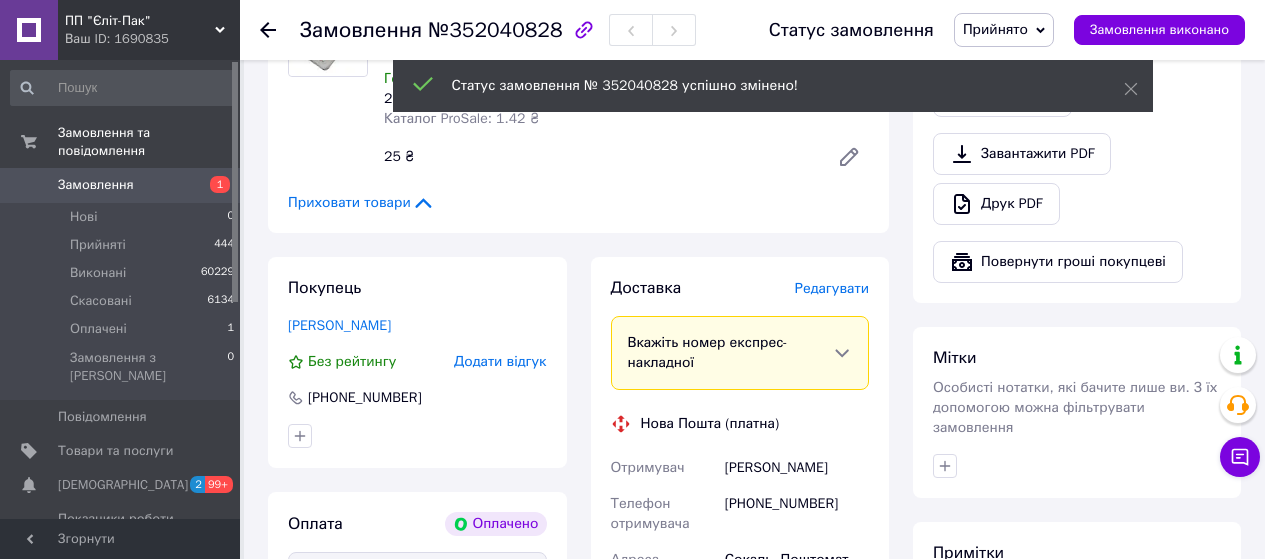 click on "Редагувати" at bounding box center [832, 288] 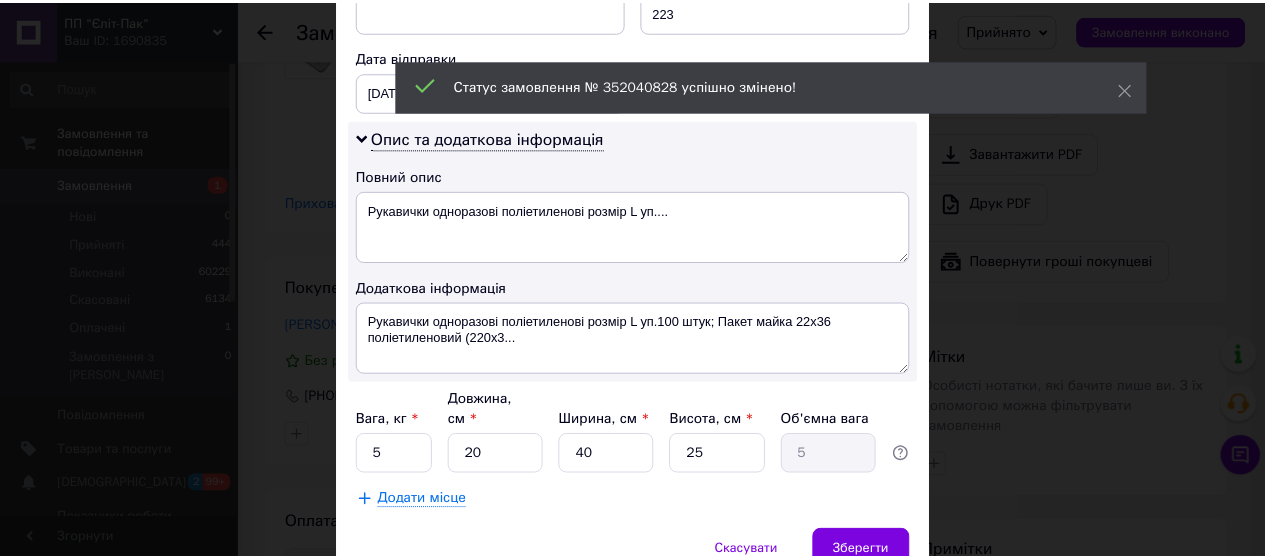 scroll, scrollTop: 1013, scrollLeft: 0, axis: vertical 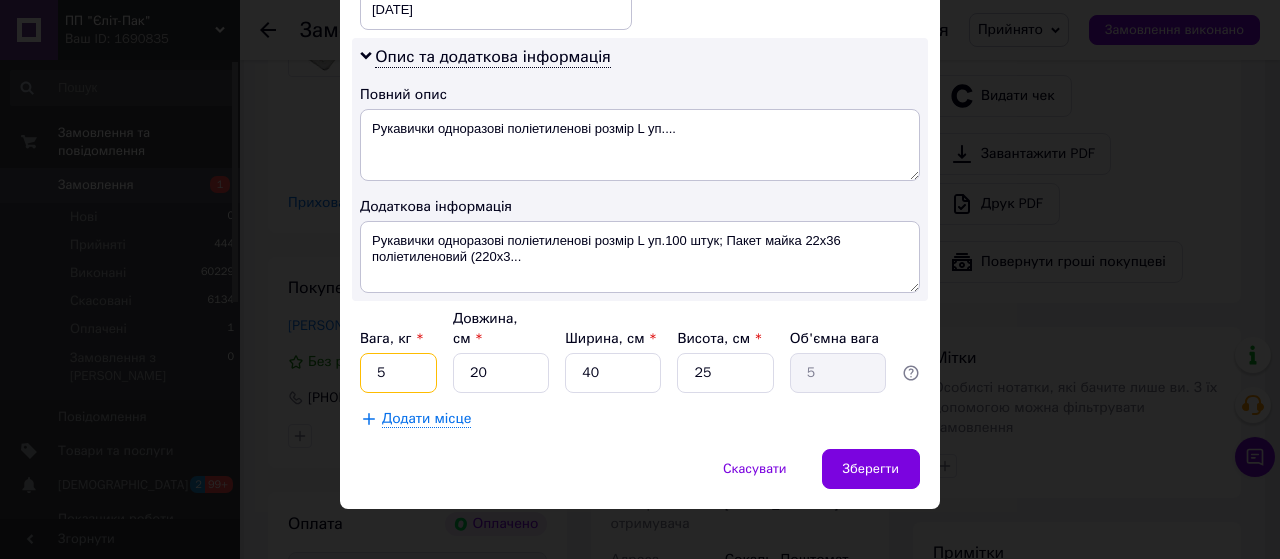 drag, startPoint x: 387, startPoint y: 362, endPoint x: 349, endPoint y: 363, distance: 38.013157 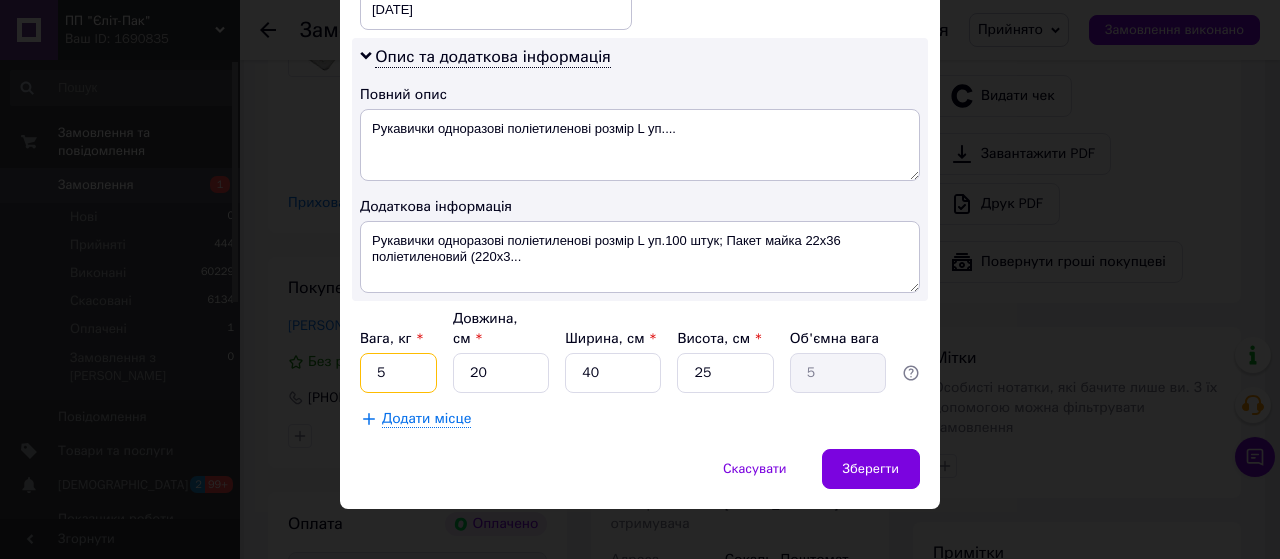 click on "Спосіб доставки Нова Пошта (платна) Платник Отримувач Відправник Прізвище отримувача [PERSON_NAME] Ім'я отримувача [PERSON_NAME] батькові отримувача Телефон отримувача [PHONE_NUMBER] Тип доставки В поштоматі У відділенні Кур'єром Місто Сокаль Поштомат Поштомат №36872: вул. [STREET_ADDRESS] (ТК "Весна") Місце відправки м. [GEOGRAPHIC_DATA] ([GEOGRAPHIC_DATA], [GEOGRAPHIC_DATA].): №5 (до 30 кг на одне місце): вул. Гоголя, 163 м. [GEOGRAPHIC_DATA] ([GEOGRAPHIC_DATA], [GEOGRAPHIC_DATA].): №1: вул. [GEOGRAPHIC_DATA], 2в (Набережна магістраль) м. [GEOGRAPHIC_DATA] ([GEOGRAPHIC_DATA], [GEOGRAPHIC_DATA].): №50 (до 30 кг): вул. Фортечна, 5 Тип посилки <" at bounding box center [640, -217] 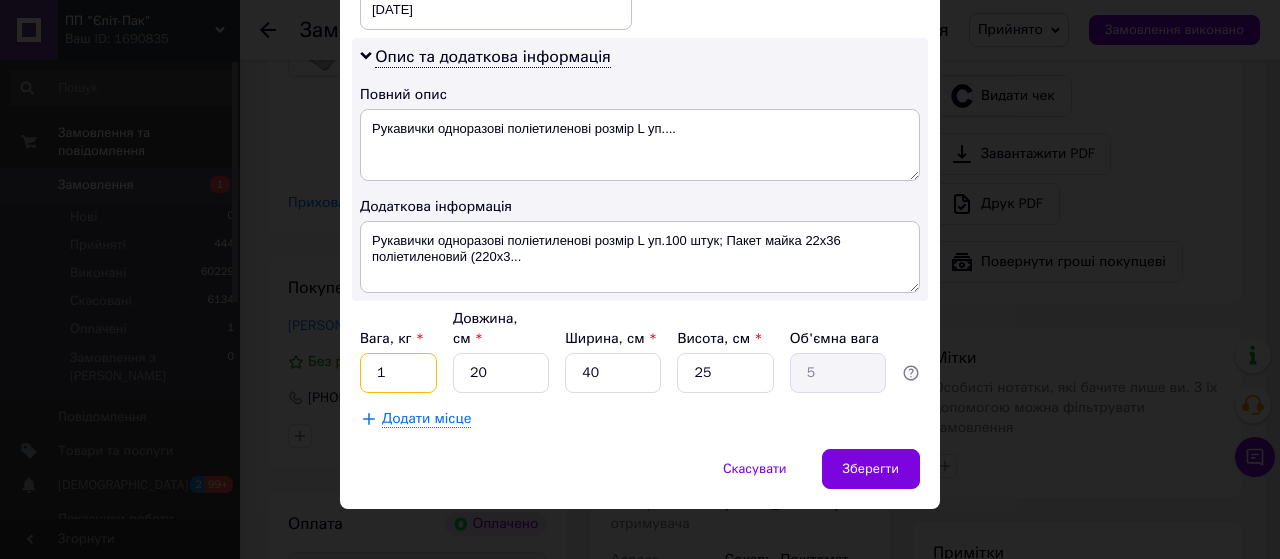 type on "1" 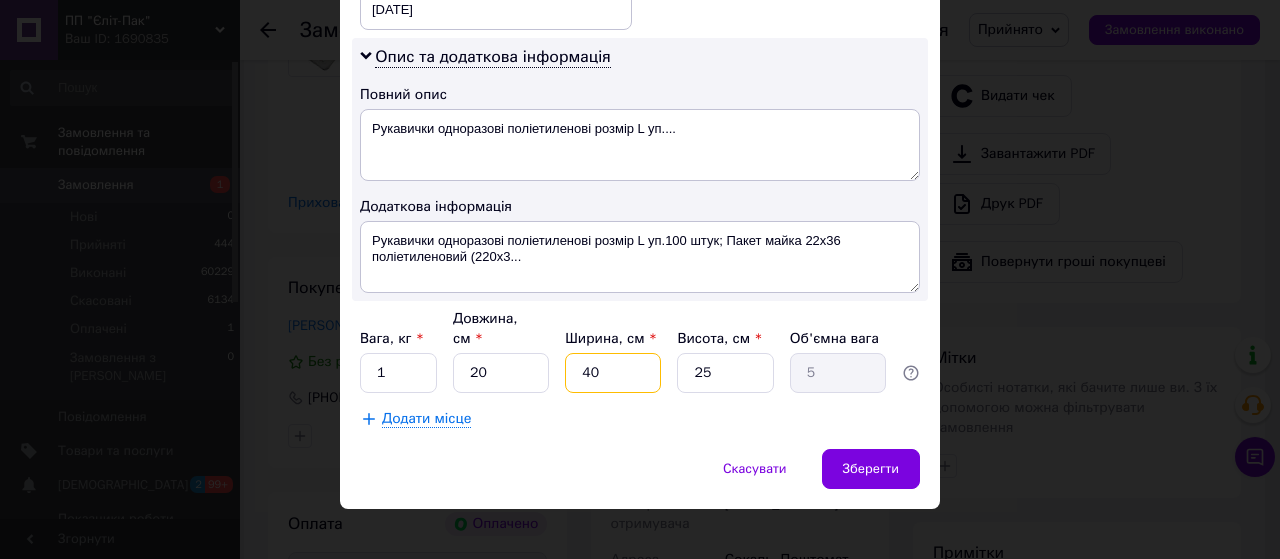 drag, startPoint x: 634, startPoint y: 363, endPoint x: 558, endPoint y: 351, distance: 76.941536 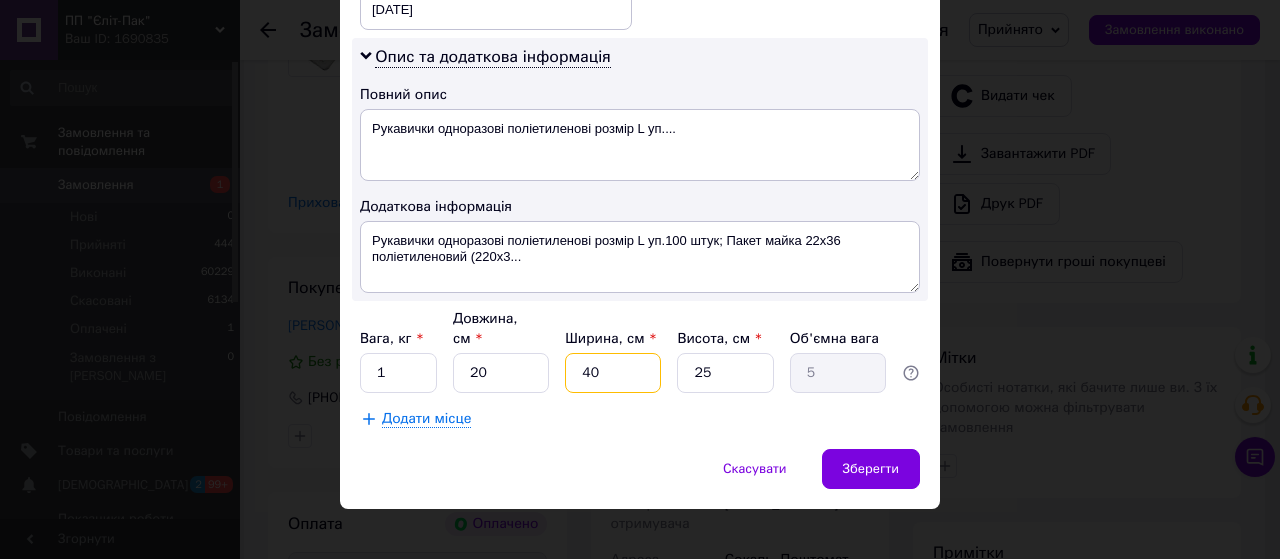 click on "Вага, кг   * 1 Довжина, см   * 20 Ширина, см   * 40 Висота, см   * 25 Об'ємна вага 5" at bounding box center [640, 351] 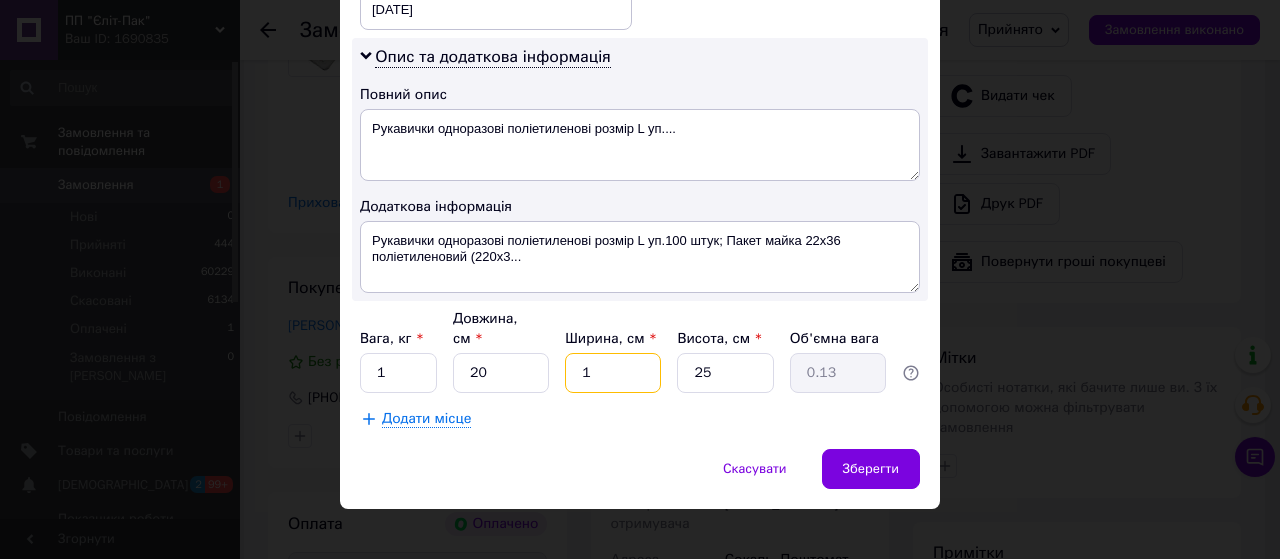 type on "10" 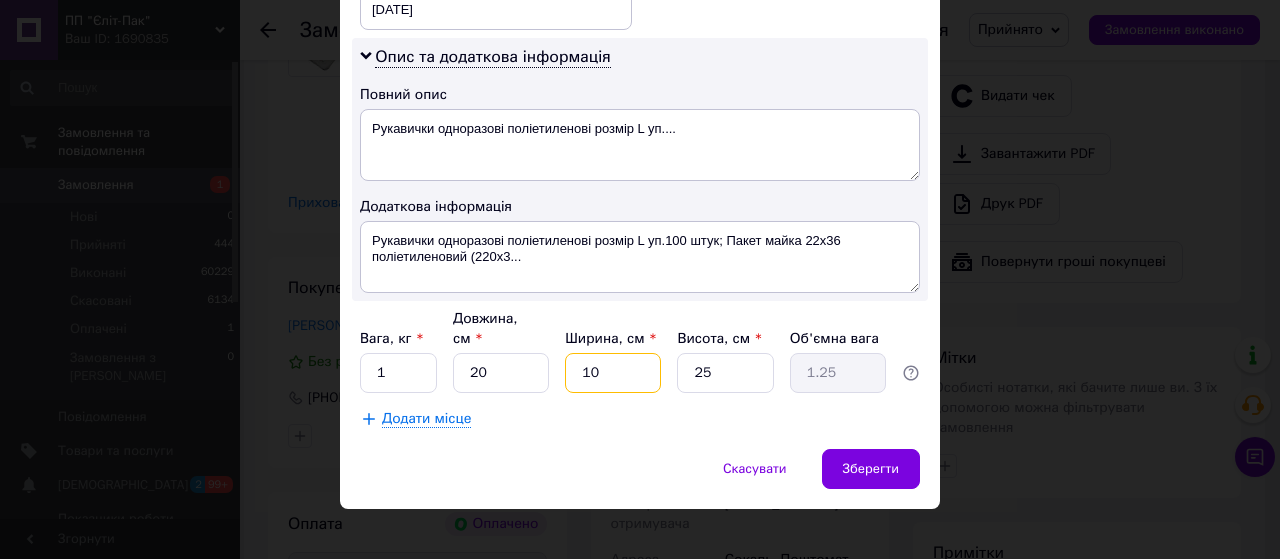 type on "10" 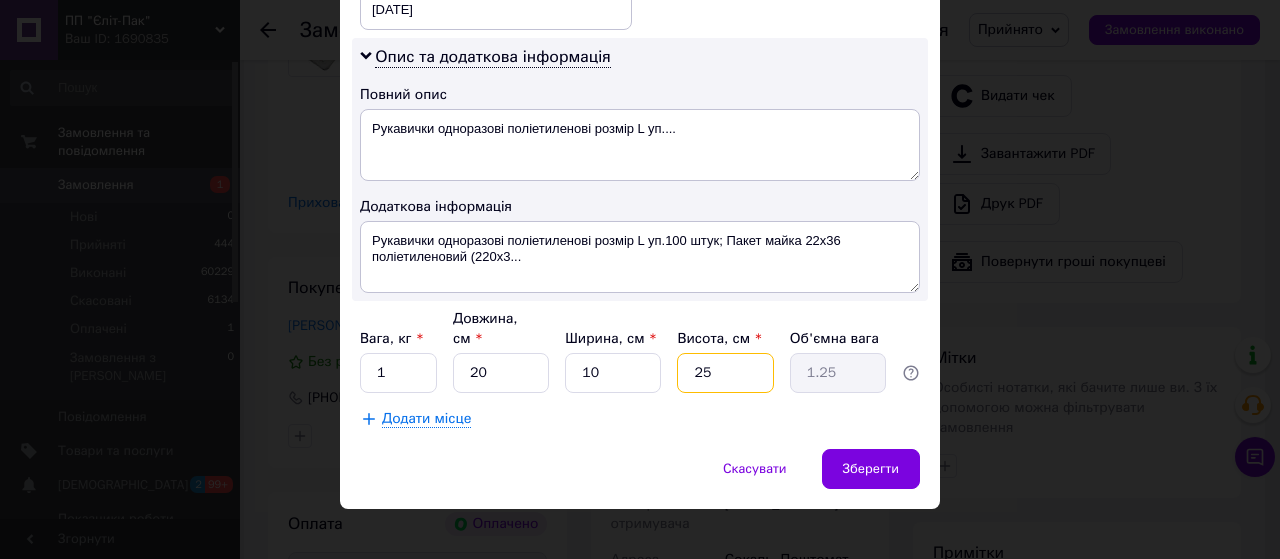 click on "25" at bounding box center (725, 373) 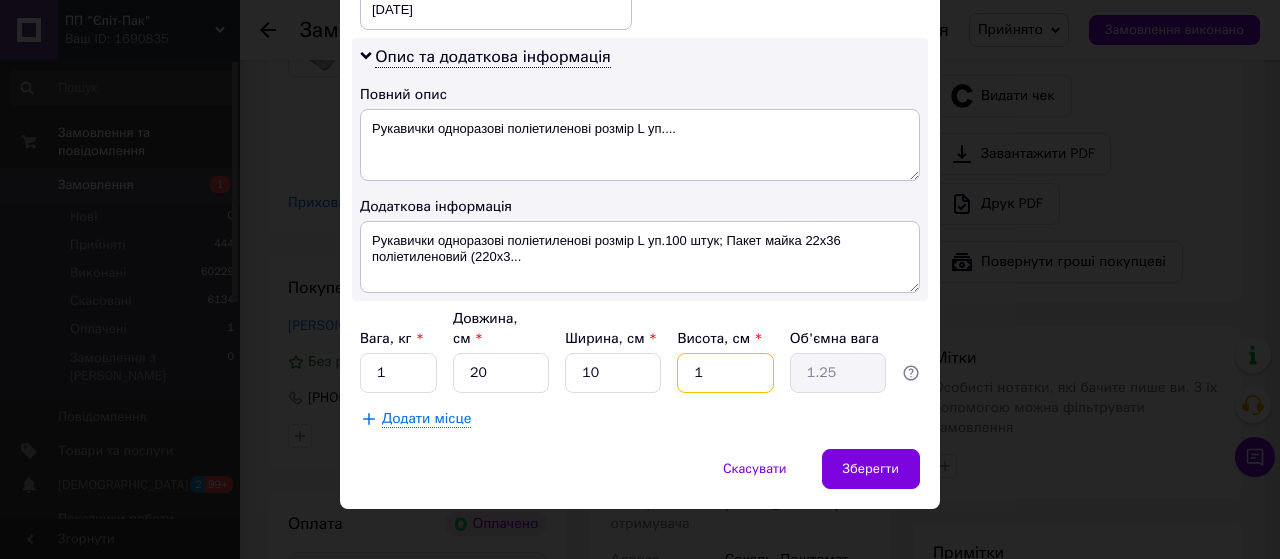 type on "0.1" 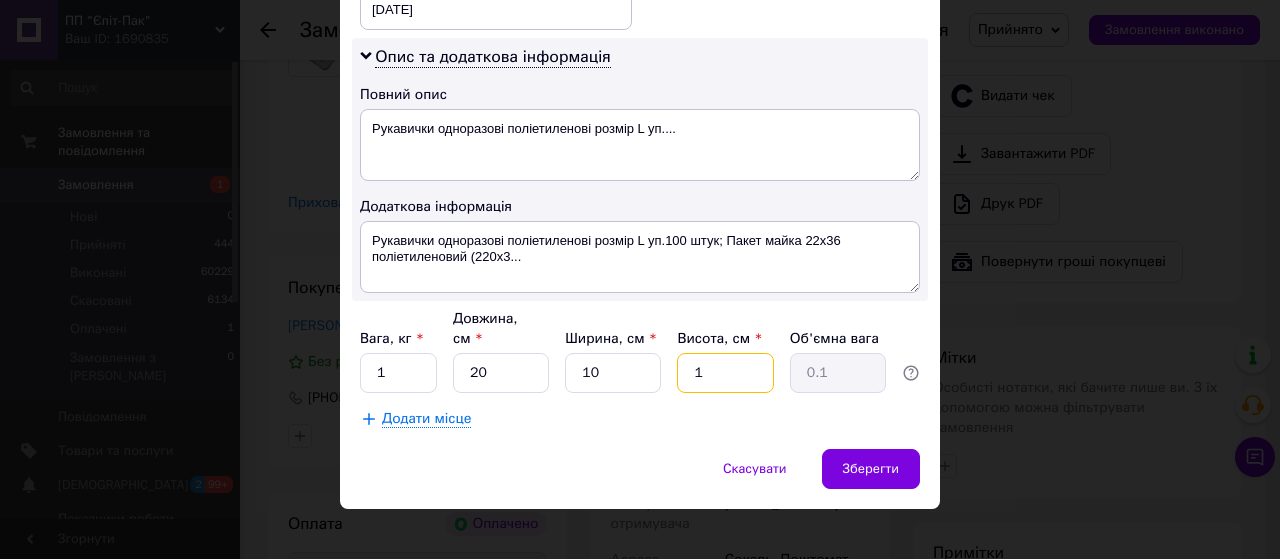 type on "10" 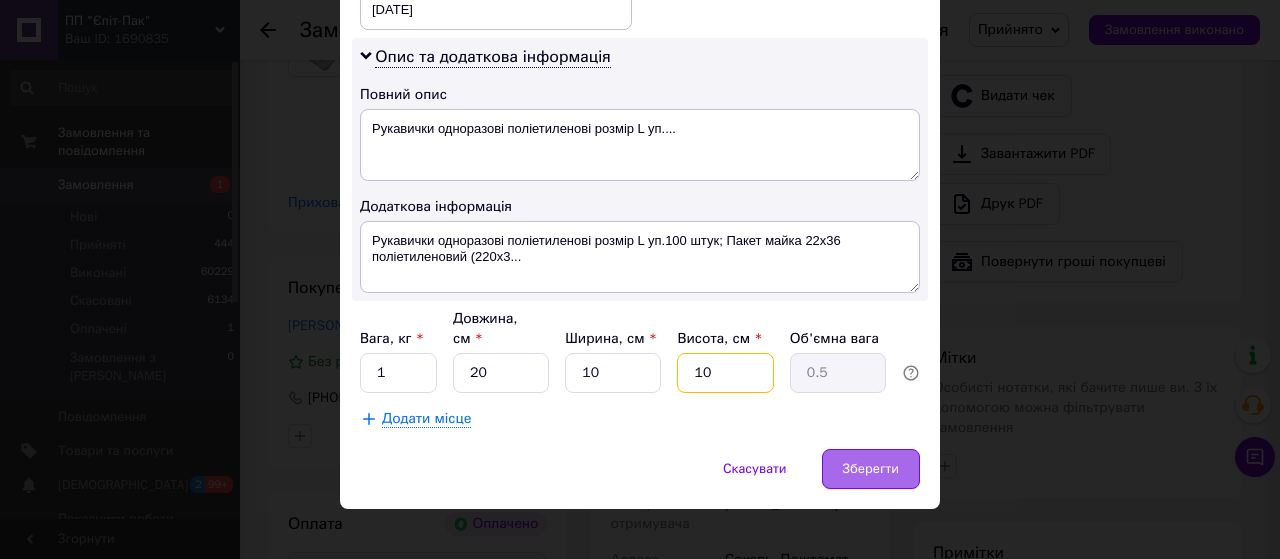 type on "10" 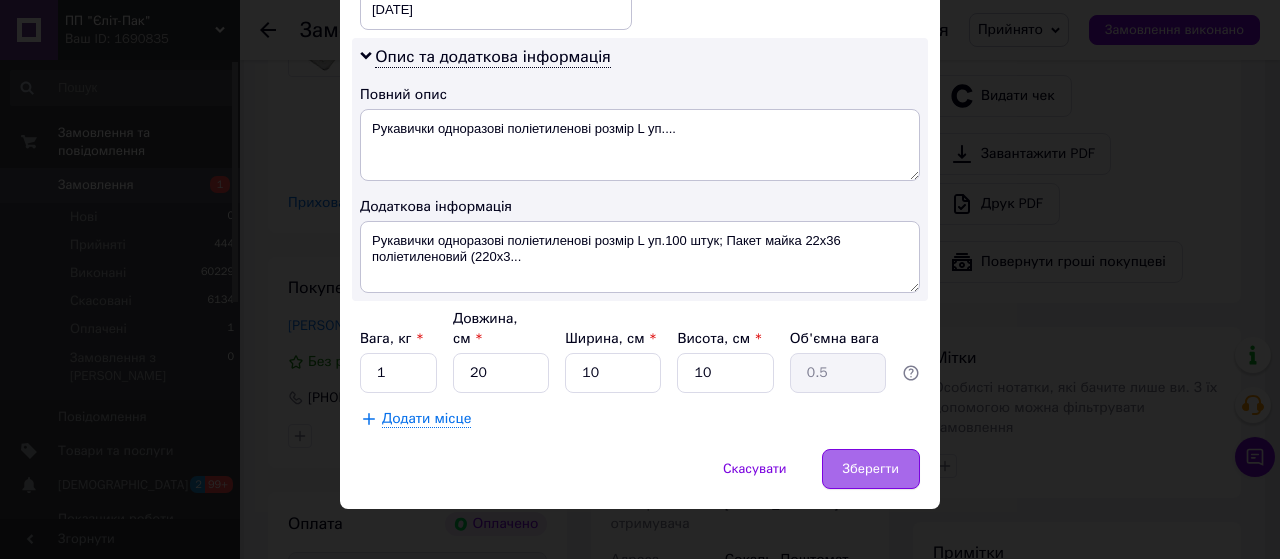 click on "Зберегти" at bounding box center (871, 469) 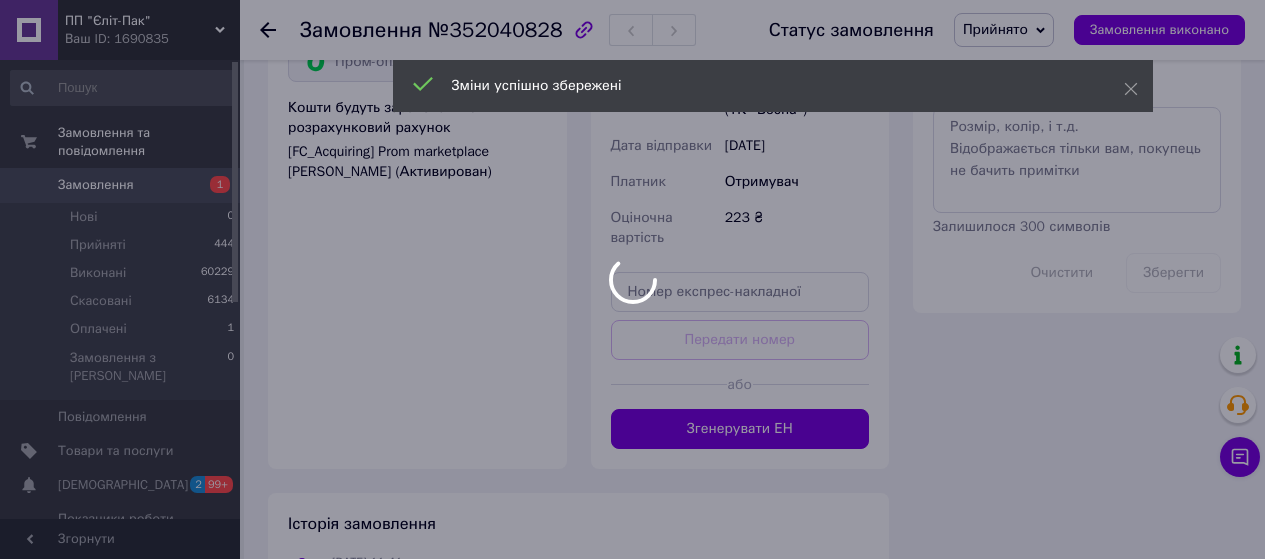 scroll, scrollTop: 1300, scrollLeft: 0, axis: vertical 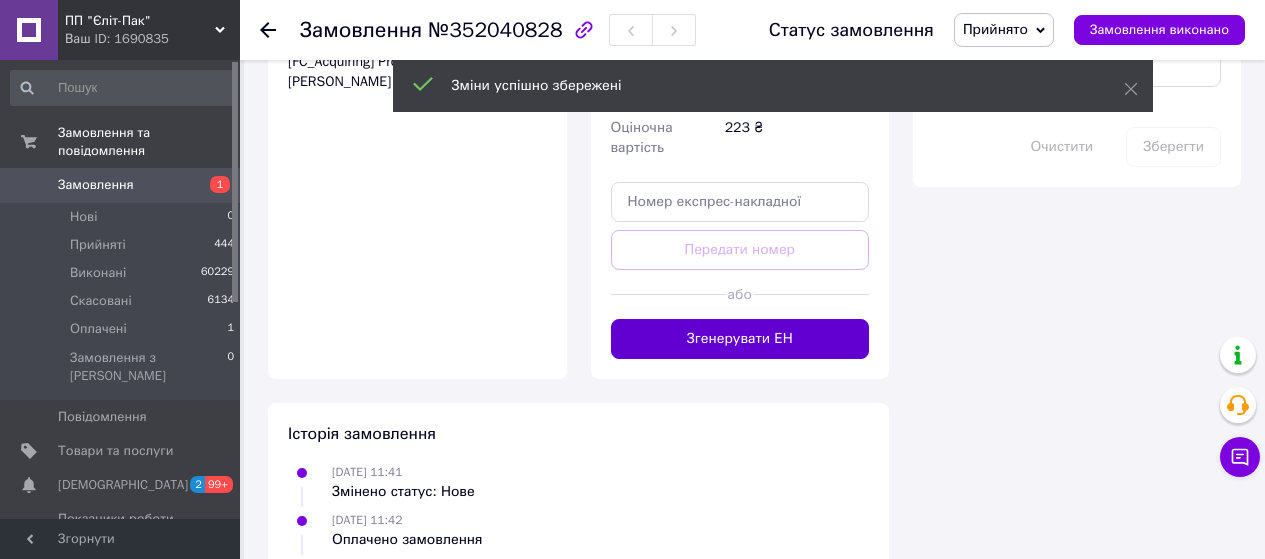 click on "Згенерувати ЕН" at bounding box center [740, 339] 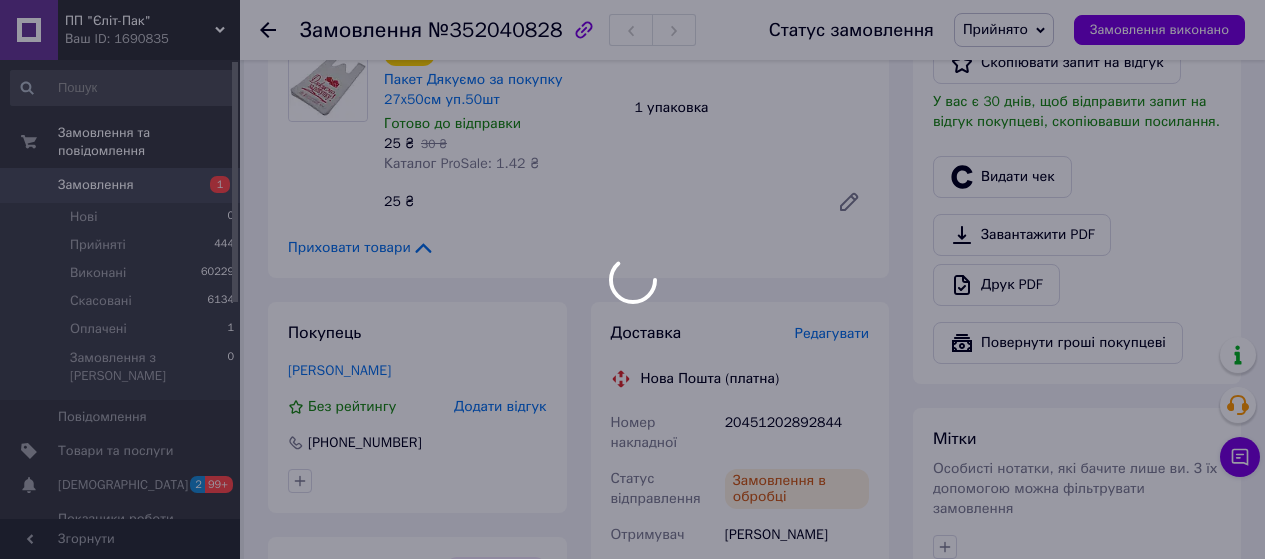 scroll, scrollTop: 800, scrollLeft: 0, axis: vertical 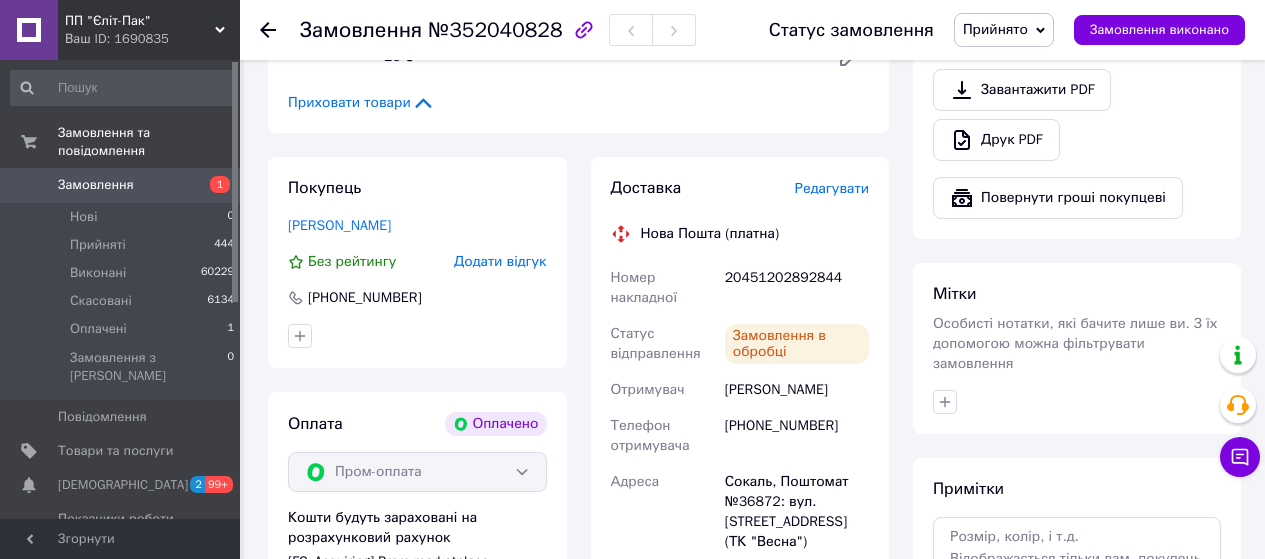 click on "20451202892844" at bounding box center [797, 288] 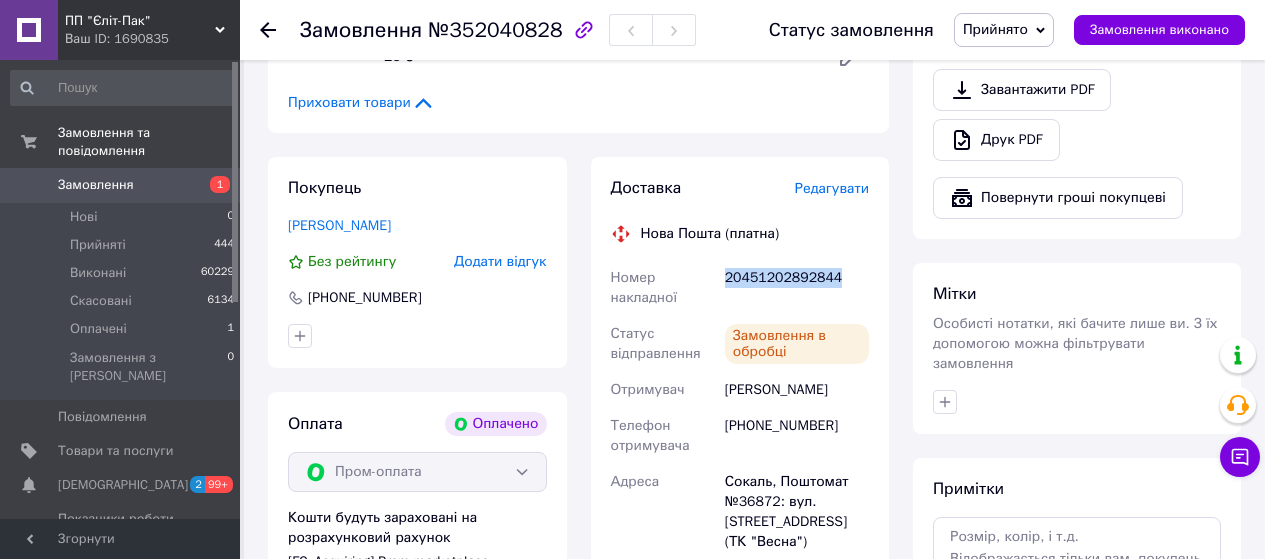 click on "20451202892844" at bounding box center (797, 288) 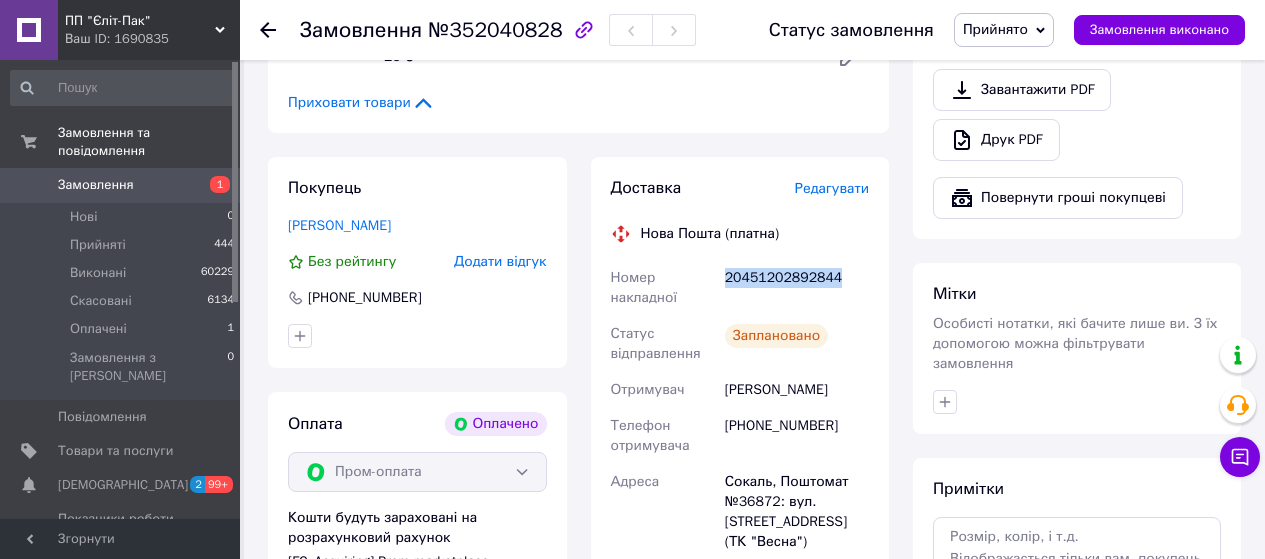 copy on "20451202892844" 